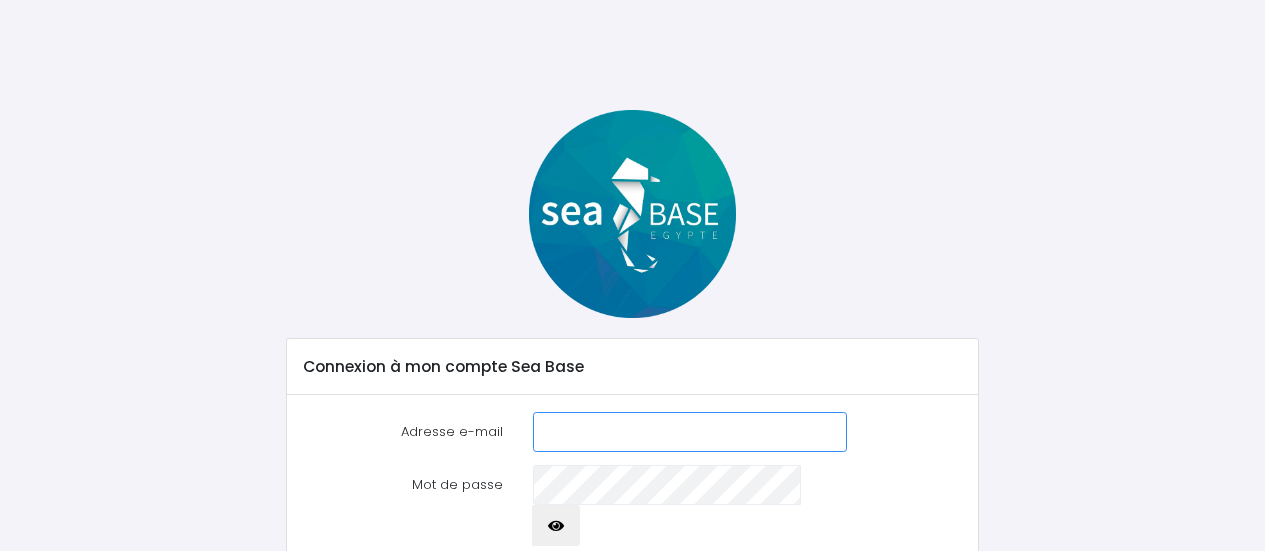 scroll, scrollTop: 0, scrollLeft: 0, axis: both 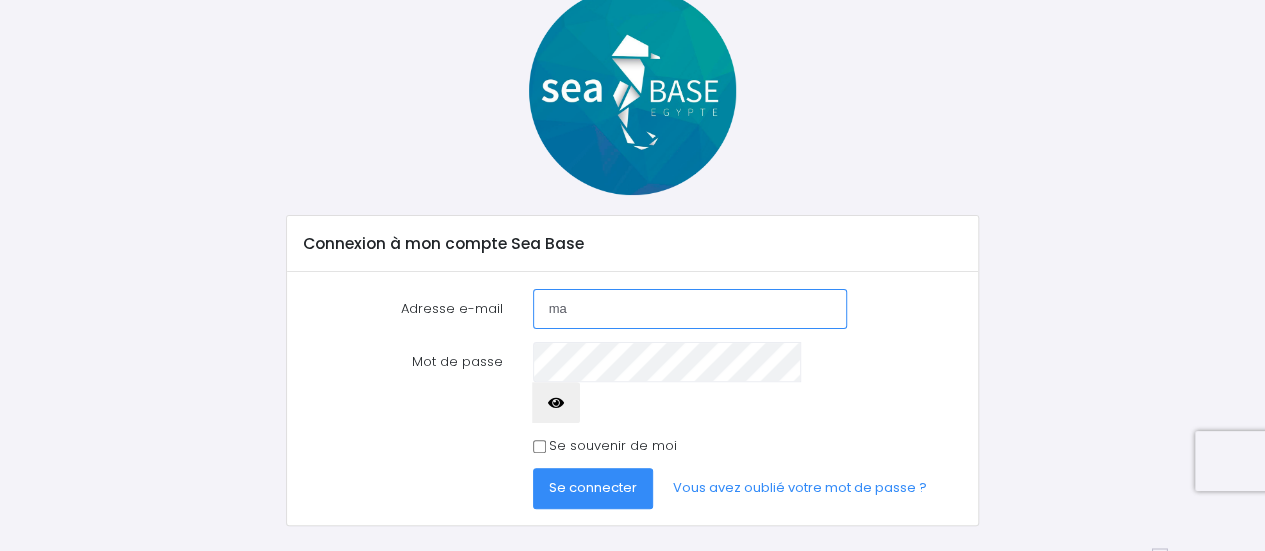 type on "marion.amans@gmail.com" 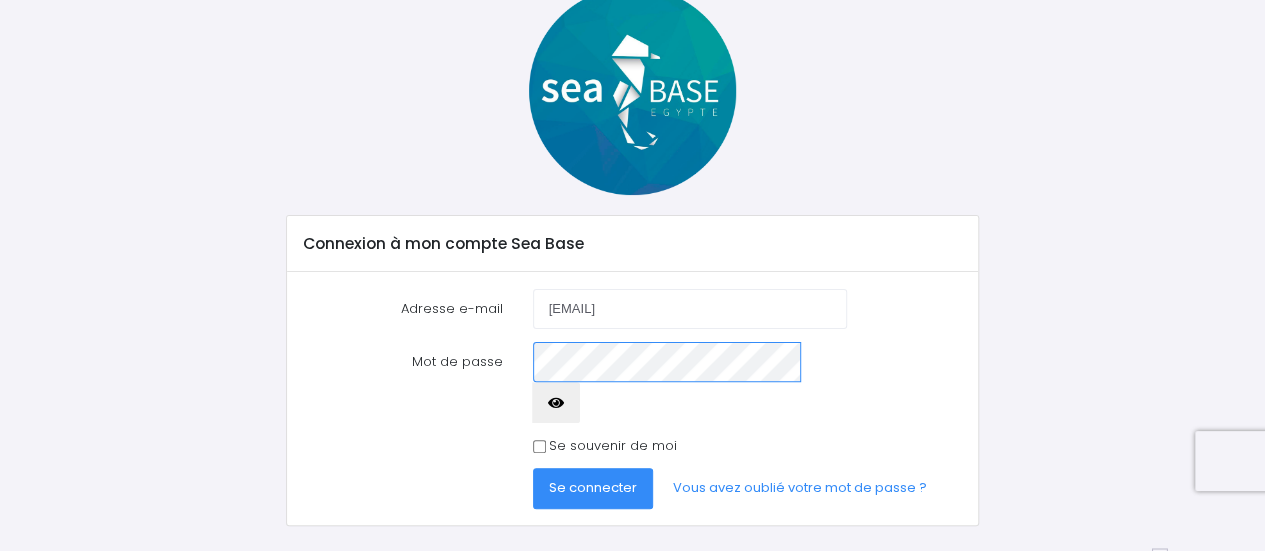 click on "Se connecter" at bounding box center (593, 488) 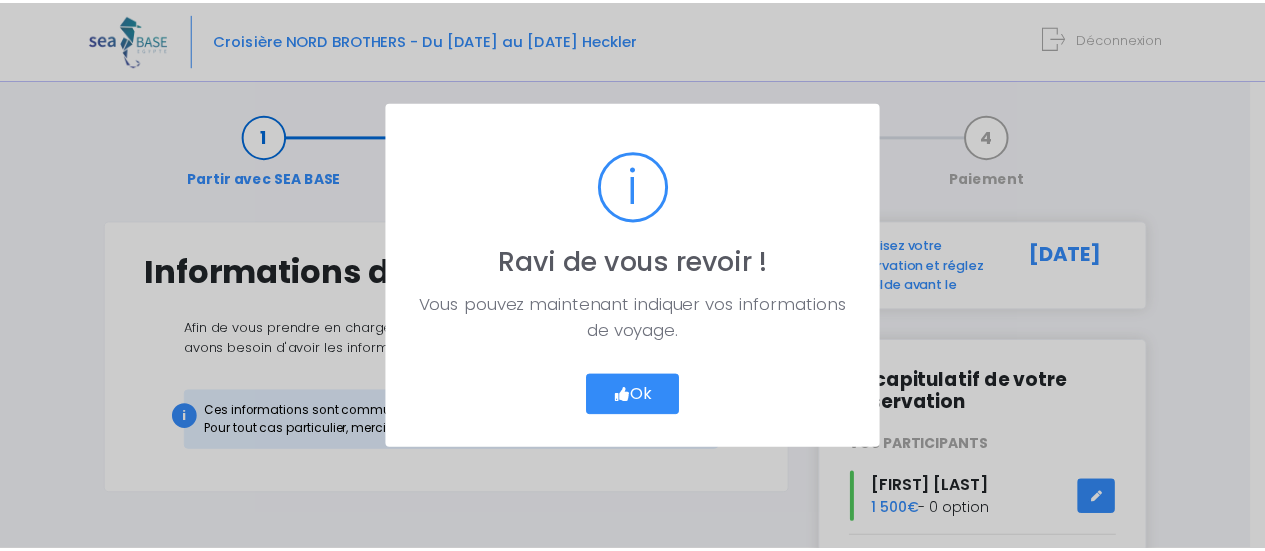 scroll, scrollTop: 0, scrollLeft: 0, axis: both 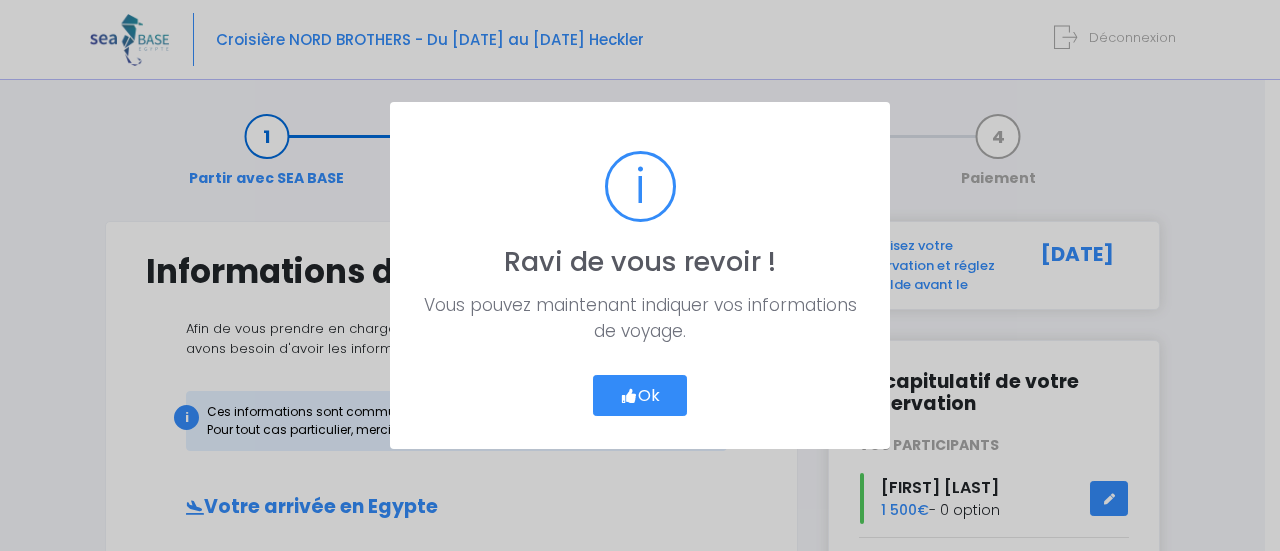 click on "Ok" at bounding box center (640, 396) 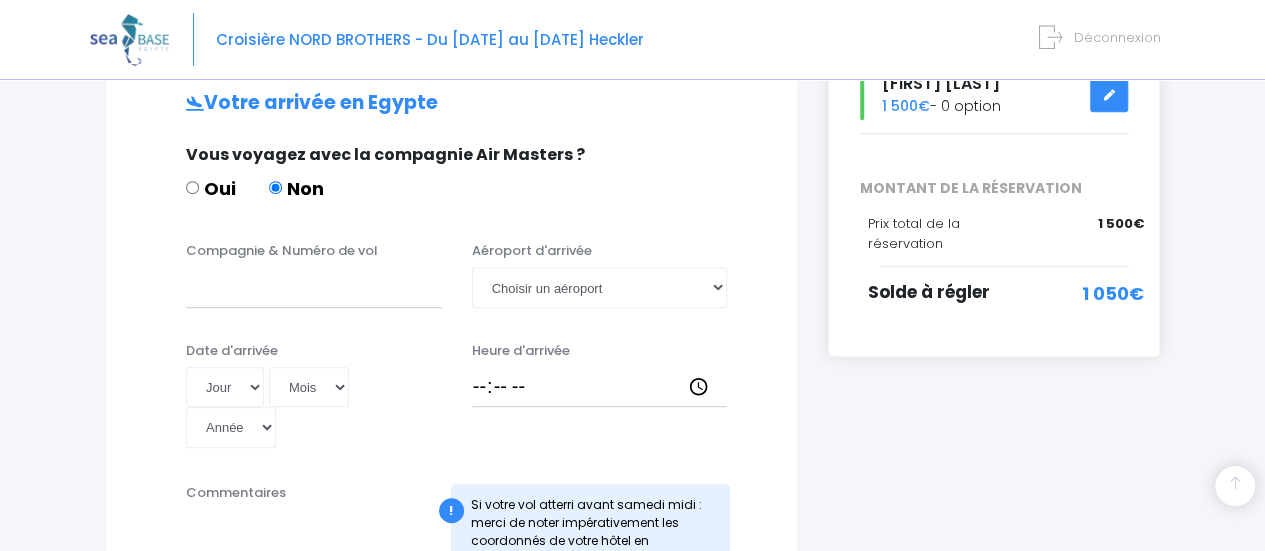 scroll, scrollTop: 408, scrollLeft: 0, axis: vertical 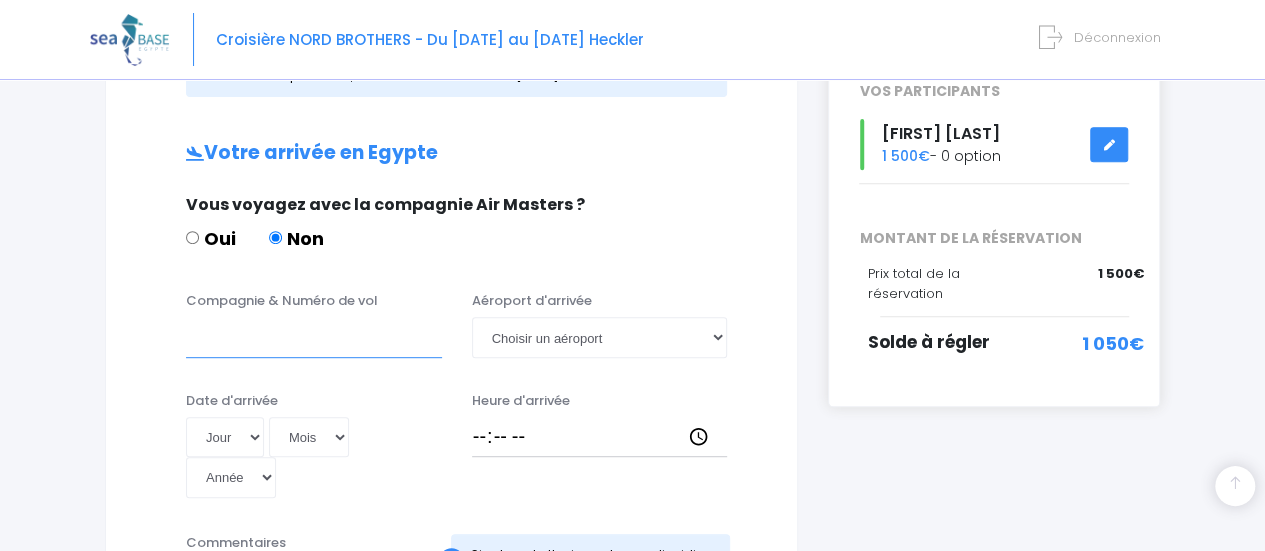 click on "Compagnie & Numéro de vol" at bounding box center [314, 337] 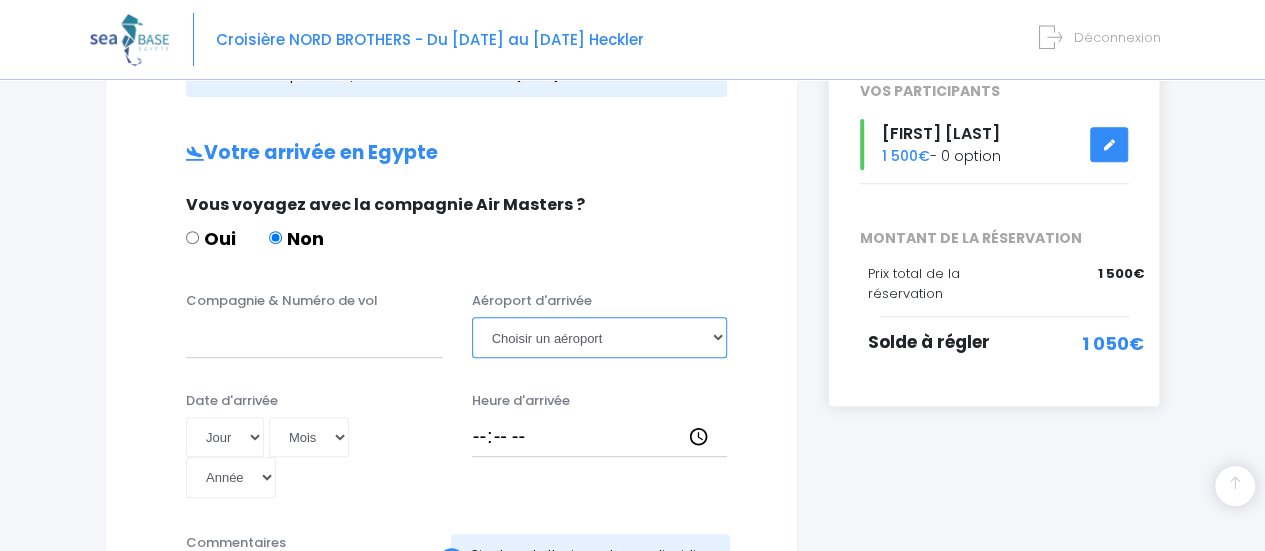 click on "Choisir un aéroport
Hurghada
Marsa Alam" at bounding box center [600, 337] 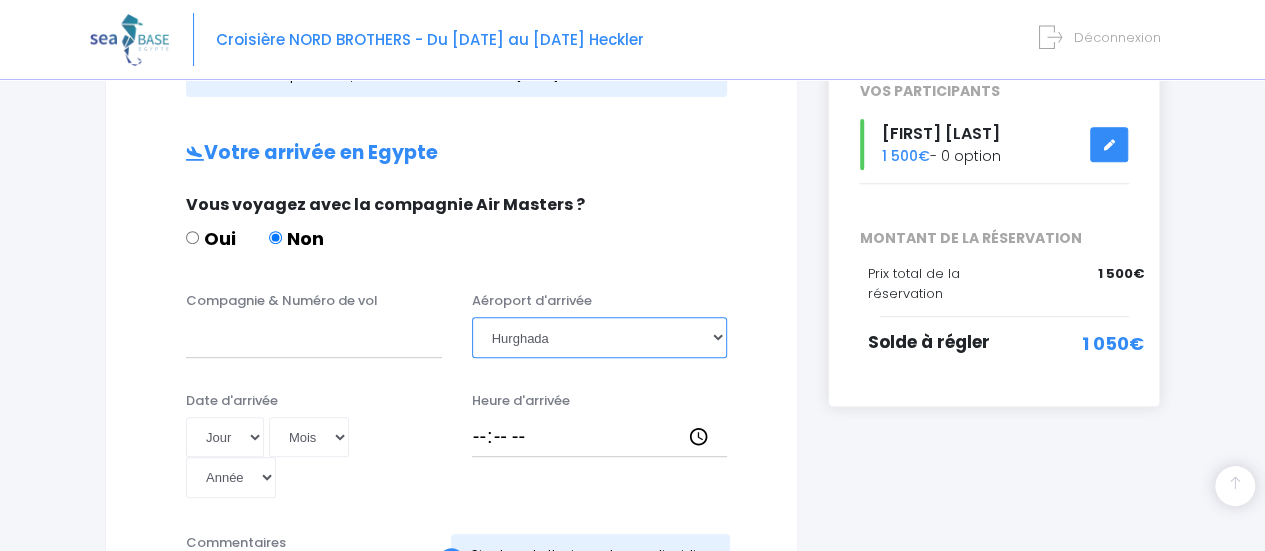 click on "Choisir un aéroport
Hurghada
Marsa Alam" at bounding box center (600, 337) 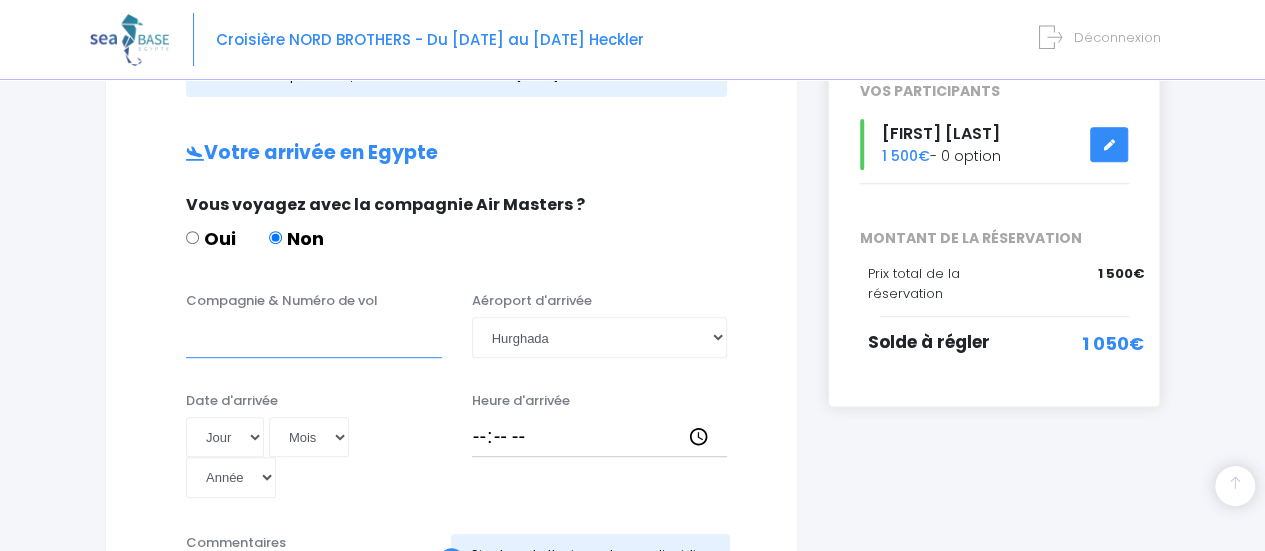 click on "Compagnie & Numéro de vol" at bounding box center [314, 337] 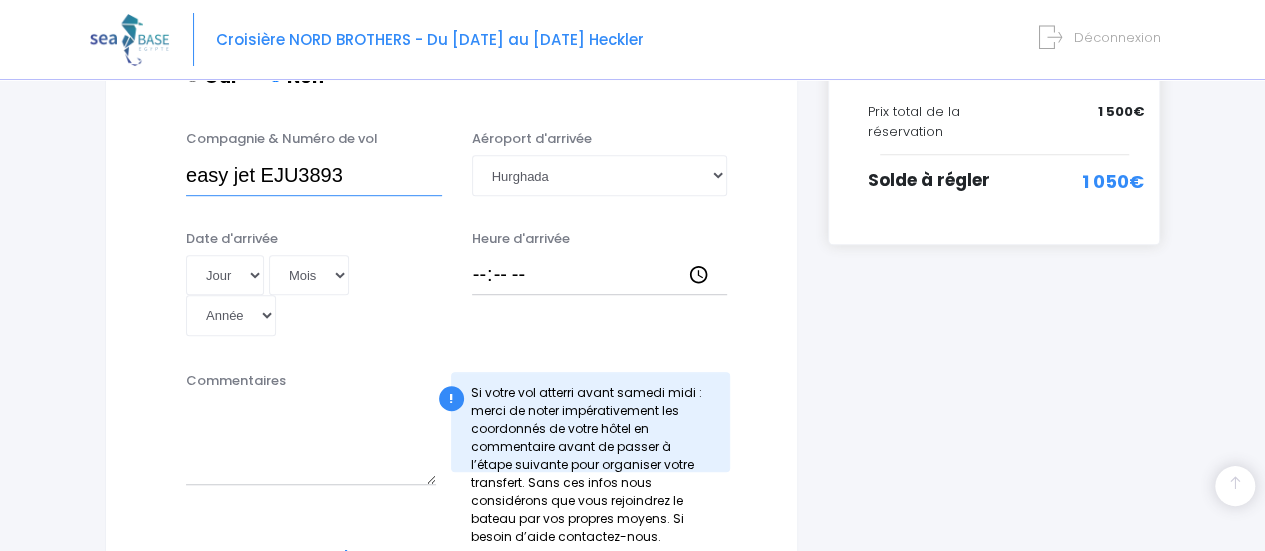 scroll, scrollTop: 518, scrollLeft: 0, axis: vertical 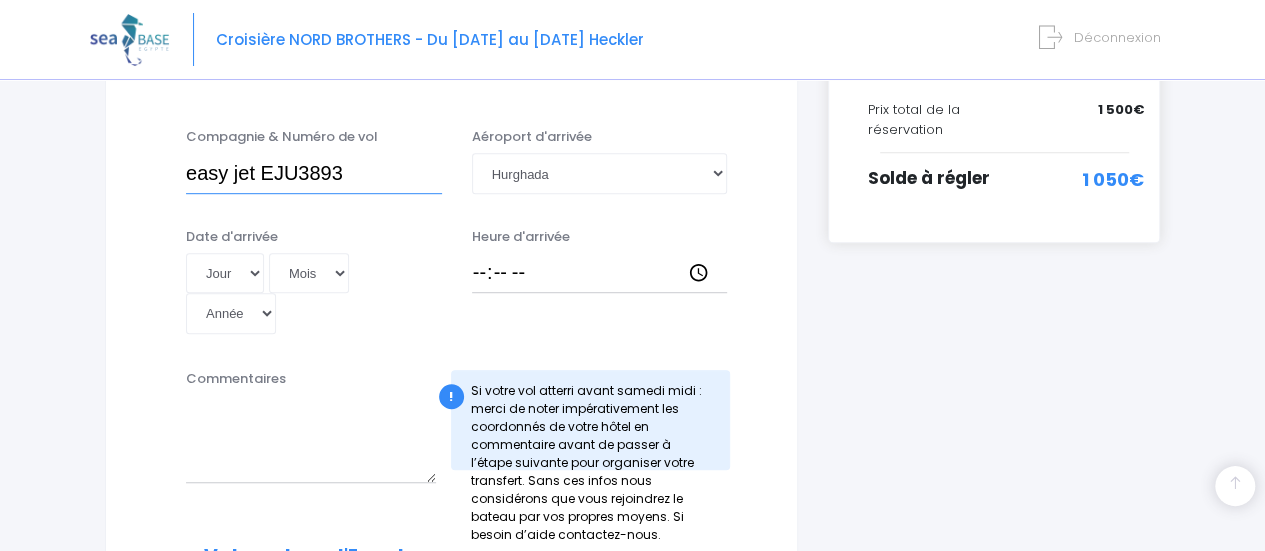 type on "easy jet EJU3893" 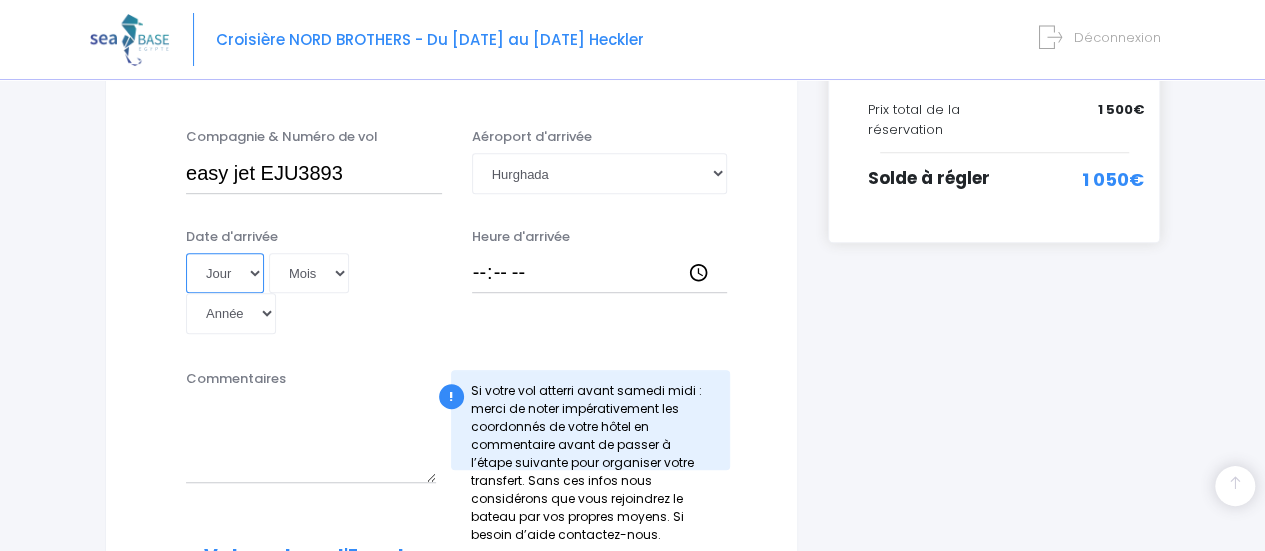 click on "Jour 01 02 03 04 05 06 07 08 09 10 11 12 13 14 15 16 17 18 19 20 21 22 23 24 25 26 27 28 29 30 31" at bounding box center (225, 273) 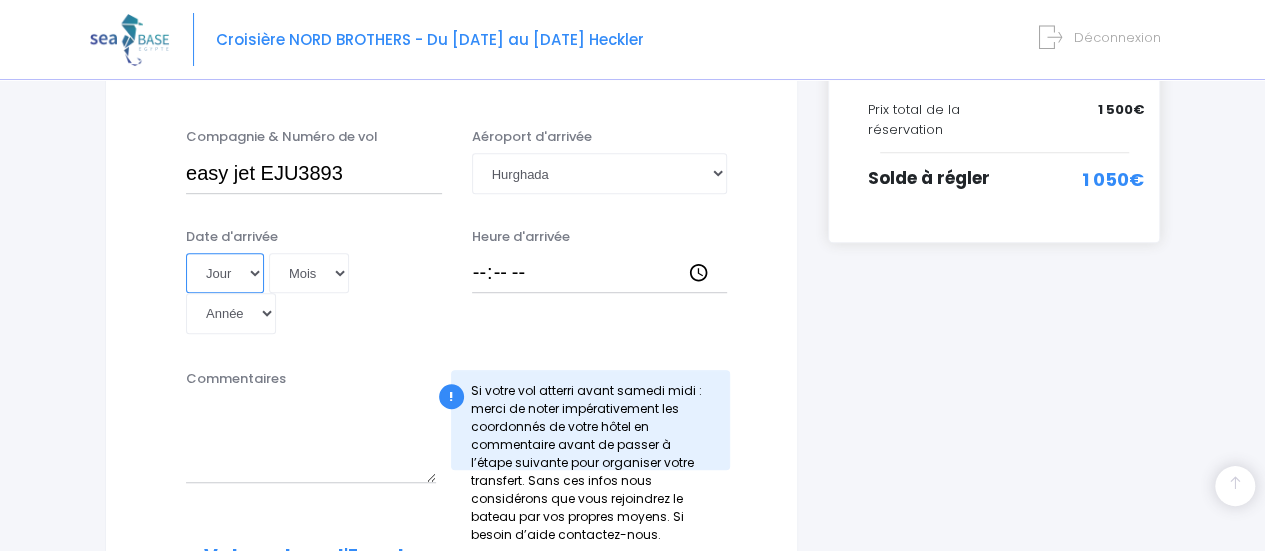 select on "18" 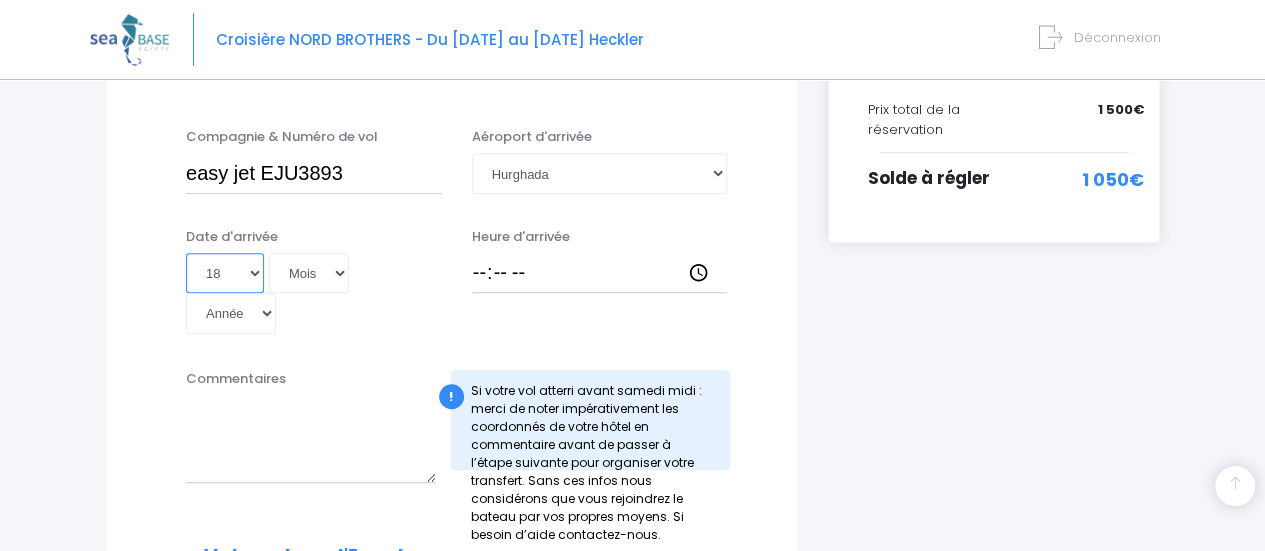click on "Jour 01 02 03 04 05 06 07 08 09 10 11 12 13 14 15 16 17 18 19 20 21 22 23 24 25 26 27 28 29 30 31" at bounding box center [225, 273] 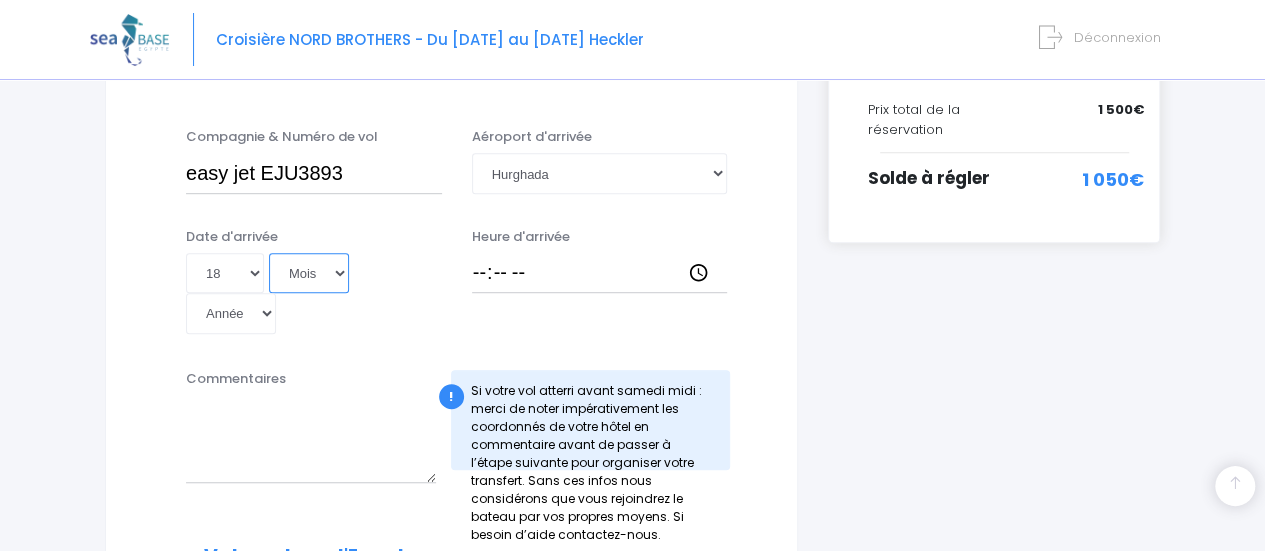 click on "Mois 01 02 03 04 05 06 07 08 09 10 11 12" at bounding box center [309, 273] 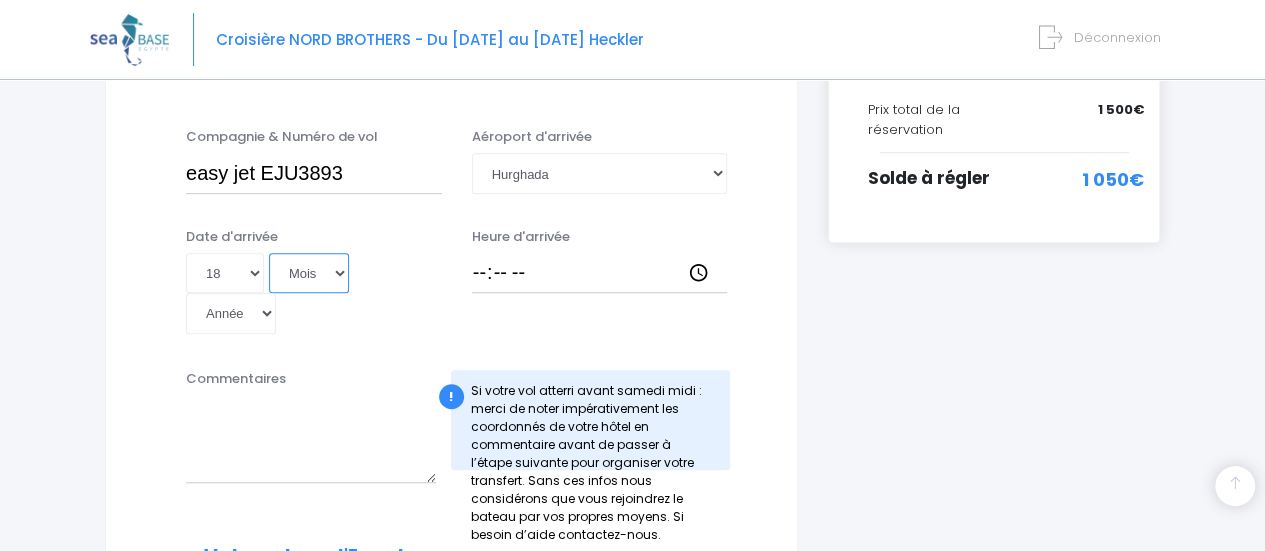select on "10" 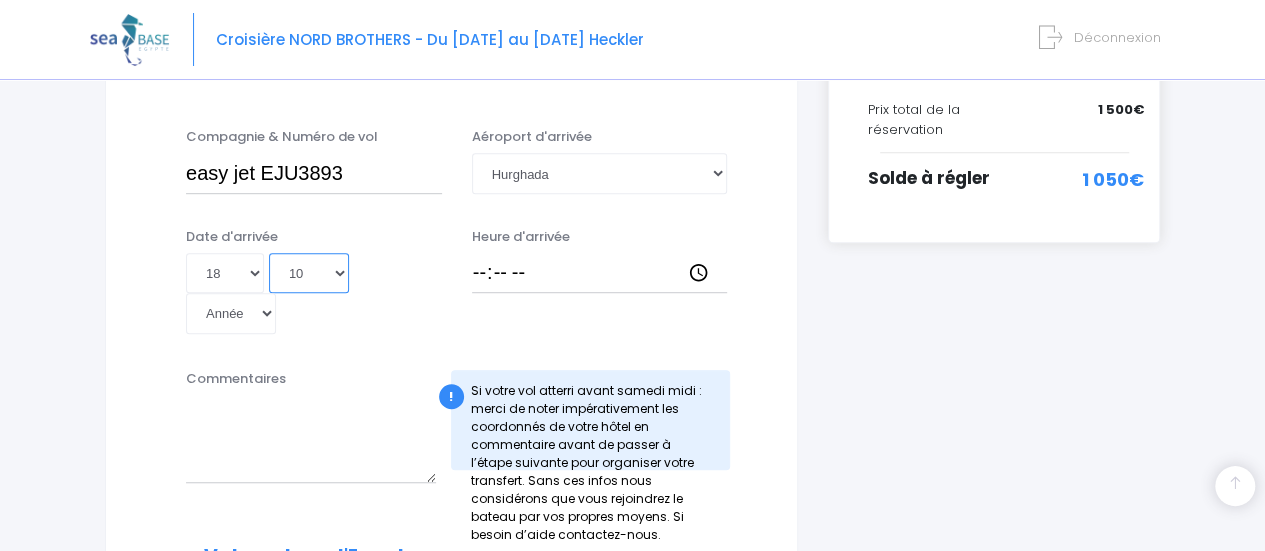 click on "Mois 01 02 03 04 05 06 07 08 09 10 11 12" at bounding box center [309, 273] 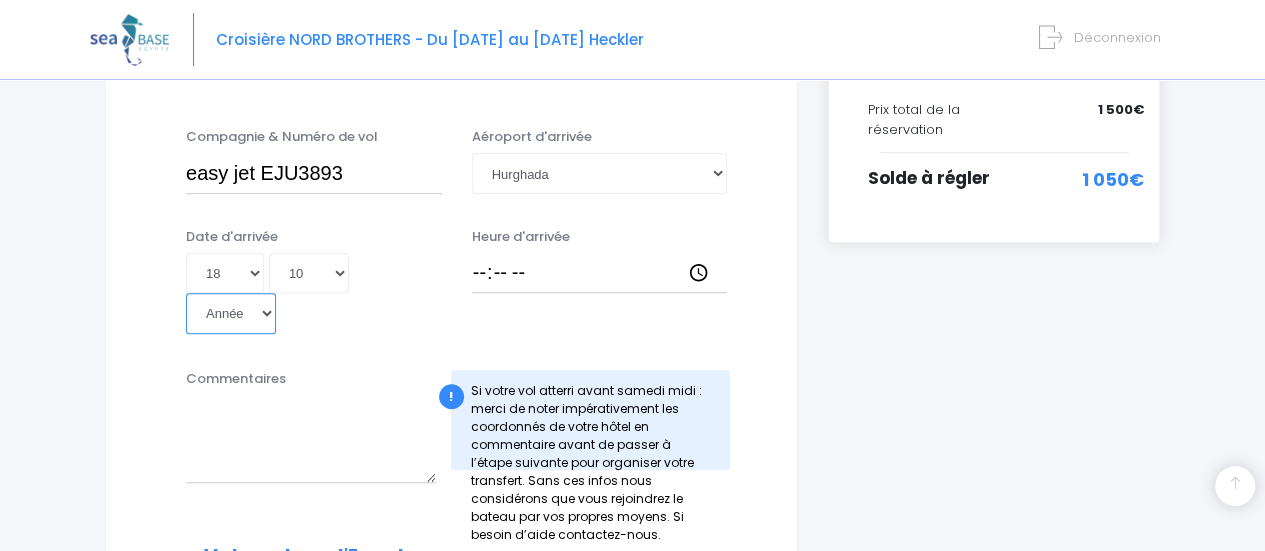 click on "Année 2045 2044 2043 2042 2041 2040 2039 2038 2037 2036 2035 2034 2033 2032 2031 2030 2029 2028 2027 2026 2025 2024 2023 2022 2021 2020 2019 2018 2017 2016 2015 2014 2013 2012 2011 2010 2009 2008 2007 2006 2005 2004 2003 2002 2001 2000 1999 1998 1997 1996 1995 1994 1993 1992 1991 1990 1989 1988 1987 1986 1985 1984 1983 1982 1981 1980 1979 1978 1977 1976 1975 1974 1973 1972 1971 1970 1969 1968 1967 1966 1965 1964 1963 1962 1961 1960 1959 1958 1957 1956 1955 1954 1953 1952 1951 1950 1949 1948 1947 1946 1945 1944 1943 1942 1941 1940 1939 1938 1937 1936 1935 1934 1933 1932 1931 1930 1929 1928 1927 1926 1925 1924 1923 1922 1921 1920 1919 1918 1917 1916 1915 1914 1913 1912 1911 1910 1909 1908 1907 1906 1905 1904 1903 1902 1901 1900" at bounding box center (231, 313) 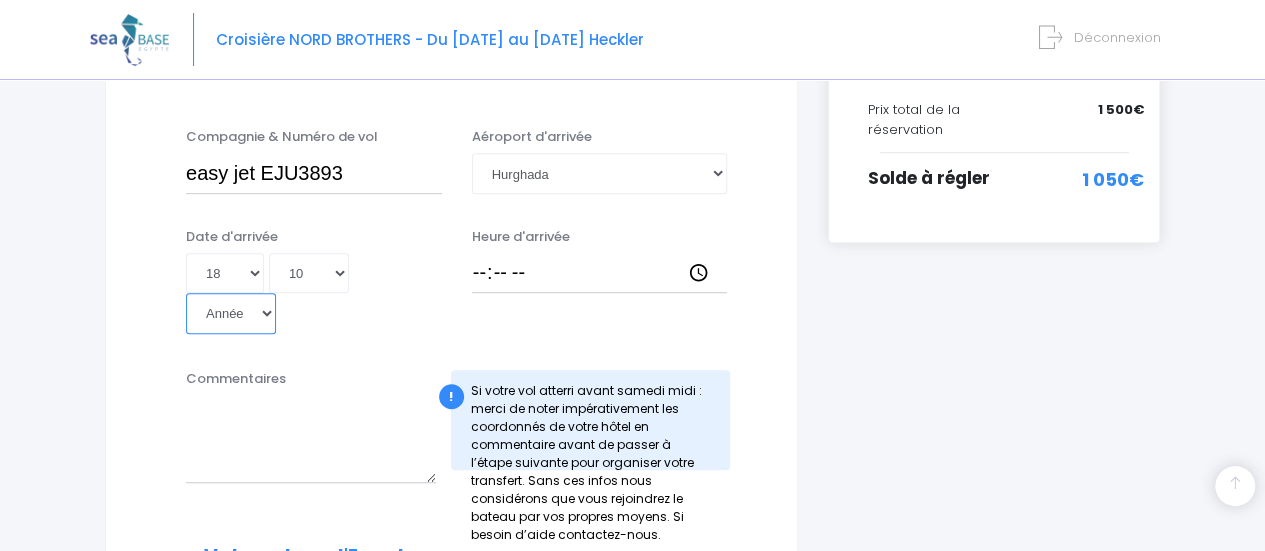select on "2025" 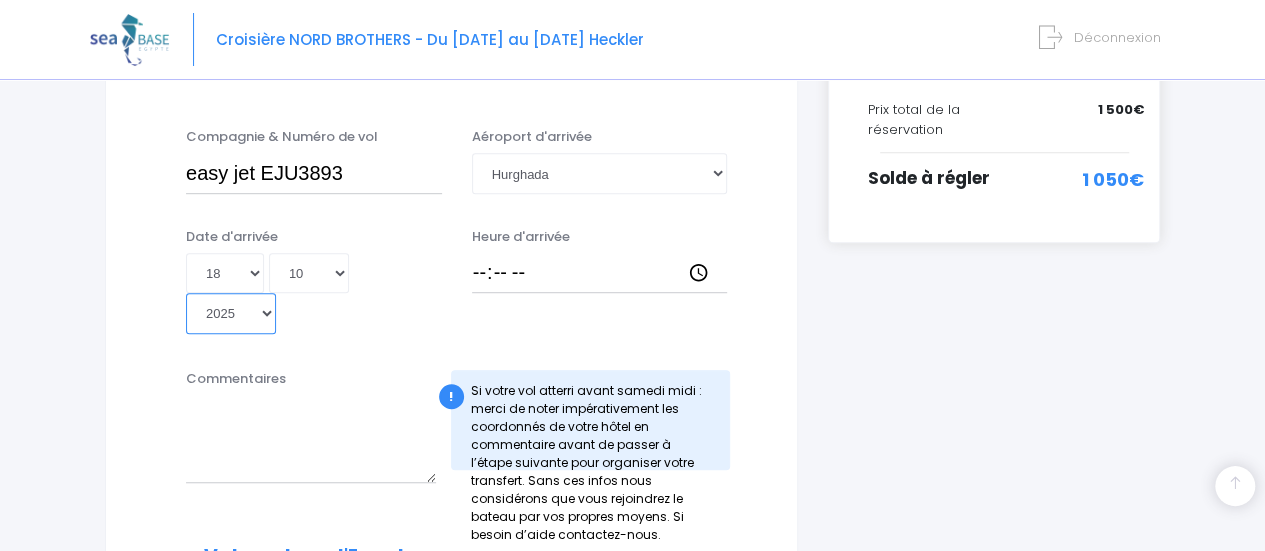 click on "Année 2045 2044 2043 2042 2041 2040 2039 2038 2037 2036 2035 2034 2033 2032 2031 2030 2029 2028 2027 2026 2025 2024 2023 2022 2021 2020 2019 2018 2017 2016 2015 2014 2013 2012 2011 2010 2009 2008 2007 2006 2005 2004 2003 2002 2001 2000 1999 1998 1997 1996 1995 1994 1993 1992 1991 1990 1989 1988 1987 1986 1985 1984 1983 1982 1981 1980 1979 1978 1977 1976 1975 1974 1973 1972 1971 1970 1969 1968 1967 1966 1965 1964 1963 1962 1961 1960 1959 1958 1957 1956 1955 1954 1953 1952 1951 1950 1949 1948 1947 1946 1945 1944 1943 1942 1941 1940 1939 1938 1937 1936 1935 1934 1933 1932 1931 1930 1929 1928 1927 1926 1925 1924 1923 1922 1921 1920 1919 1918 1917 1916 1915 1914 1913 1912 1911 1910 1909 1908 1907 1906 1905 1904 1903 1902 1901 1900" at bounding box center [231, 313] 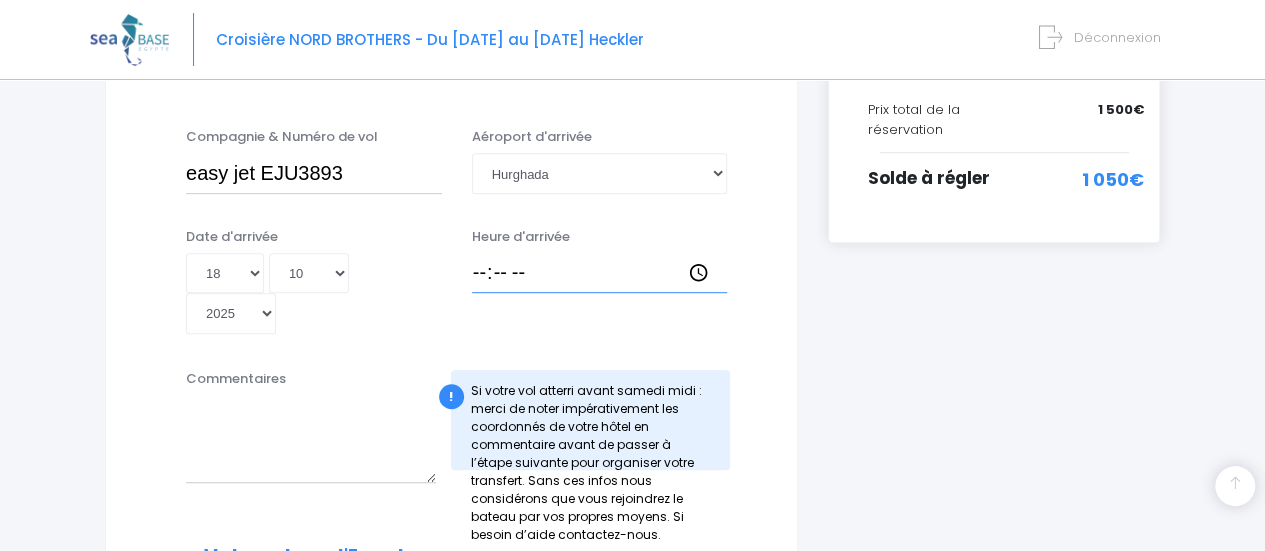 click on "Heure d'arrivée" at bounding box center [600, 273] 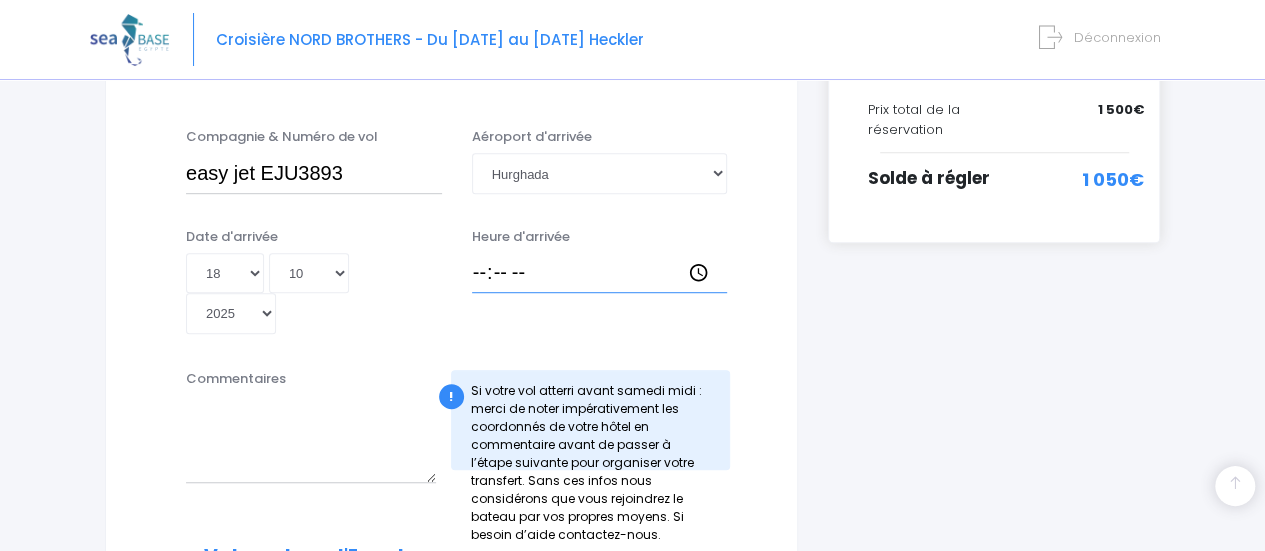 type on "20:00" 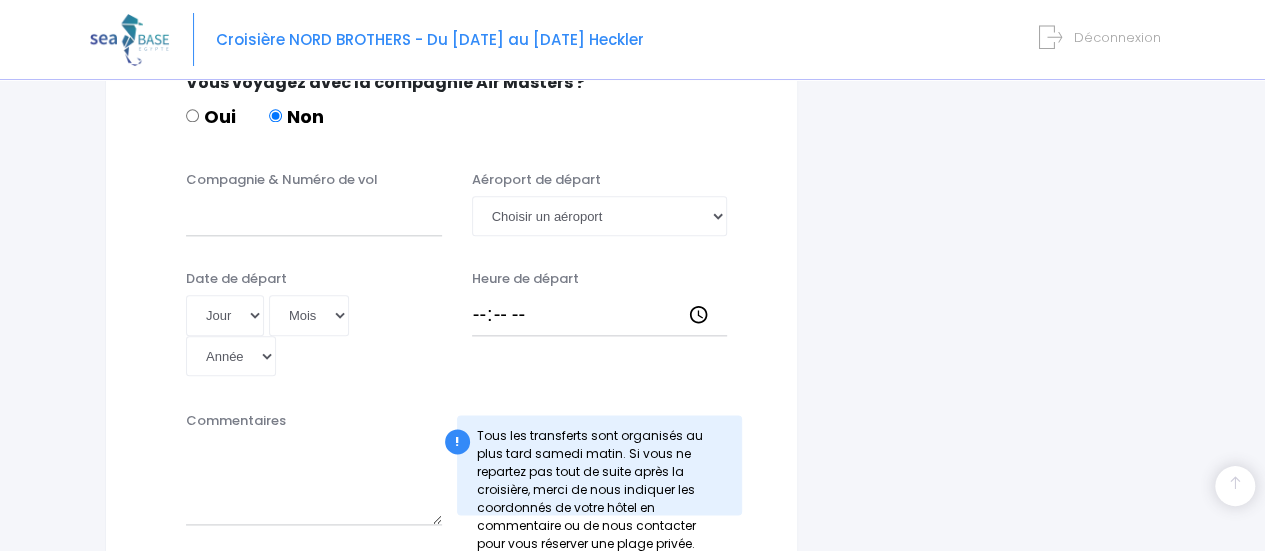 scroll, scrollTop: 1045, scrollLeft: 0, axis: vertical 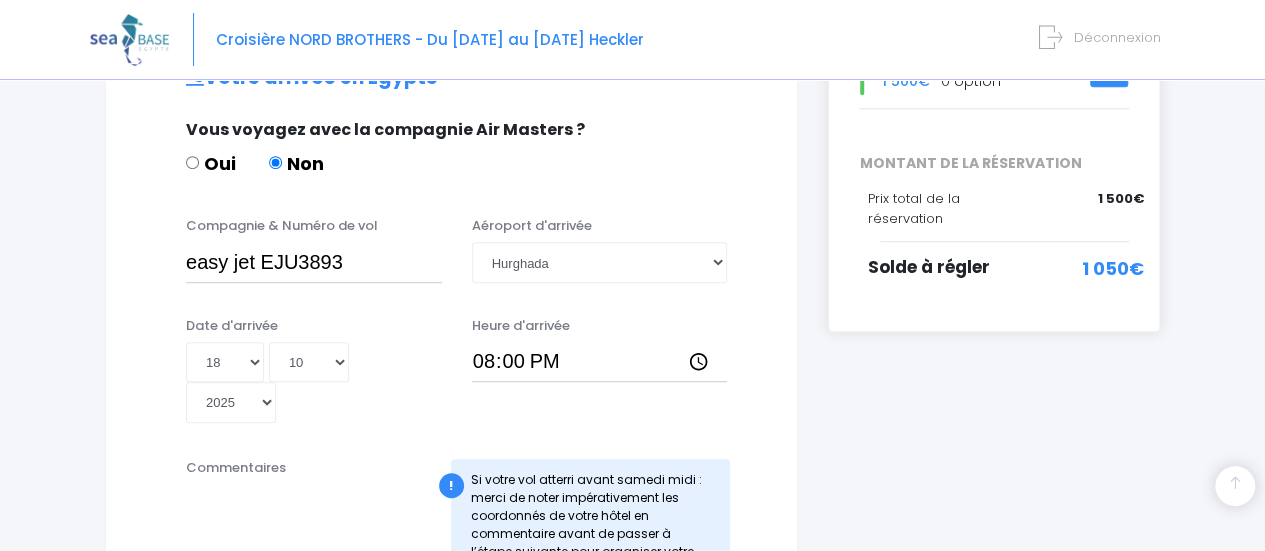 click on "Votre arrivée en Egypte
Vous voyagez avec la compagnie Air Masters ?
Oui
Non
Compagnie & Numéro de vol
easy jet [FLIGHT_NUMBER]
Aéroport d'arrivée Choisir un aéroport Hurghada Jour" at bounding box center (451, 609) 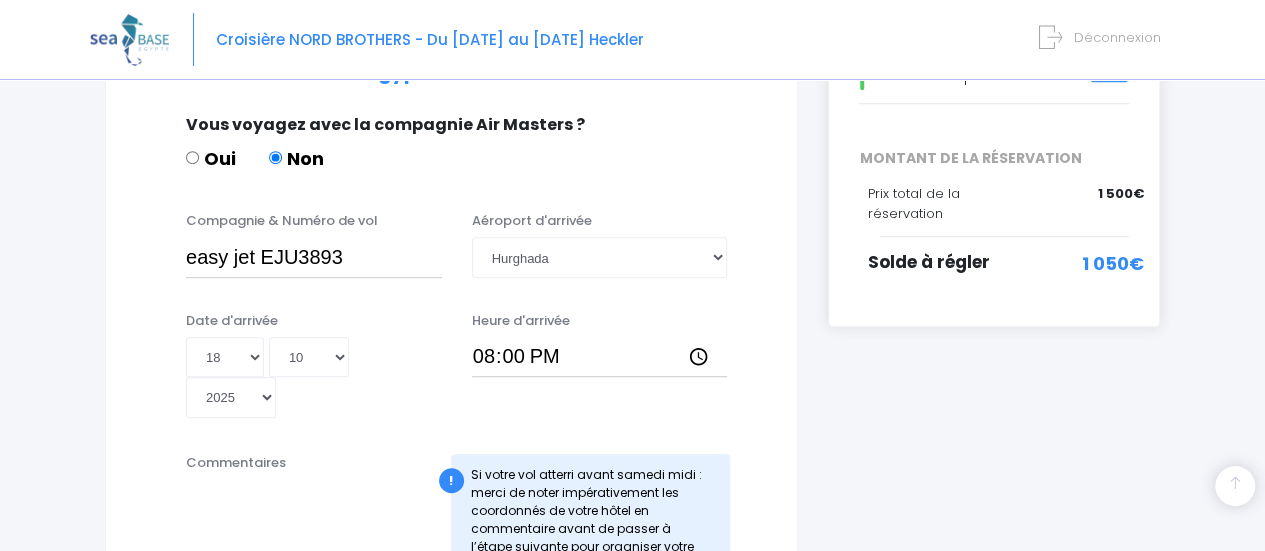scroll, scrollTop: 432, scrollLeft: 0, axis: vertical 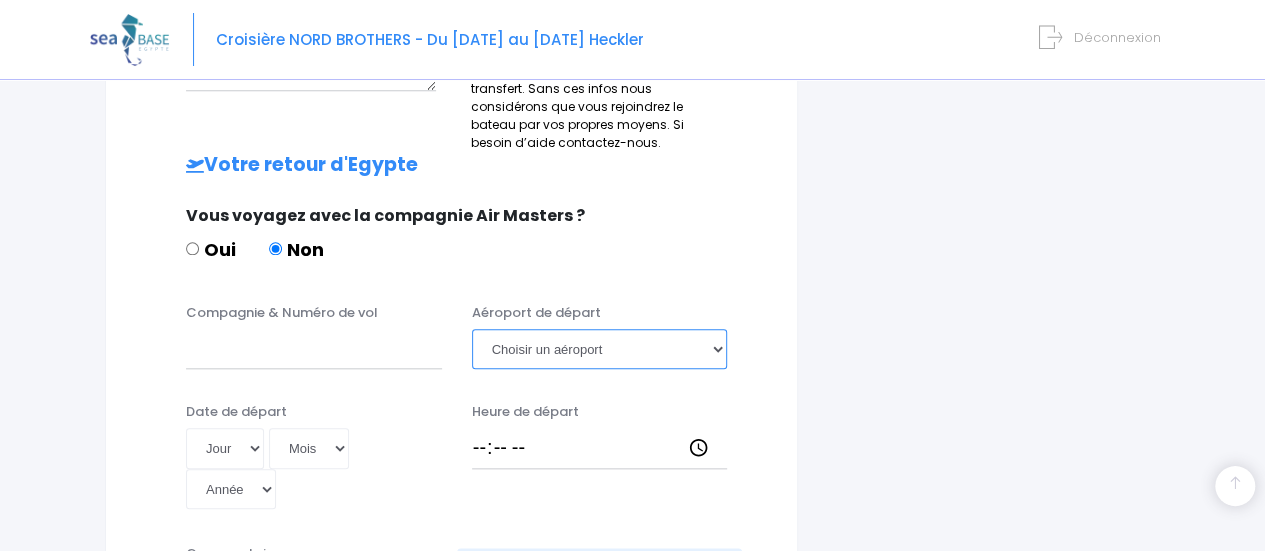 click on "Choisir un aéroport
Hurghada
Marsa Alam" at bounding box center (600, 349) 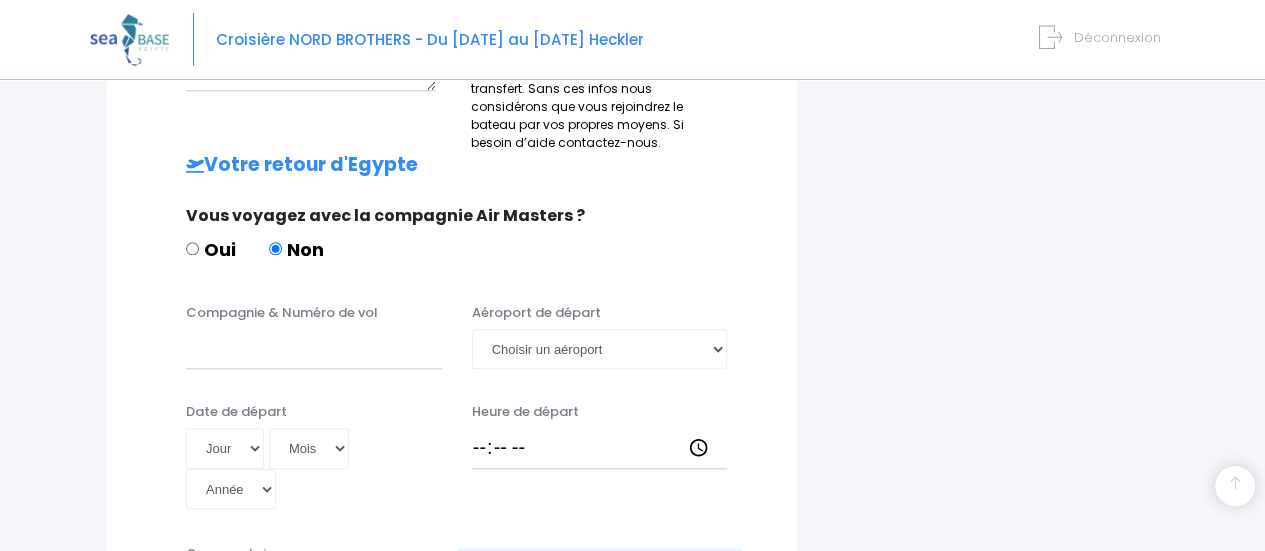 click on "Commentaires" at bounding box center [314, 601] 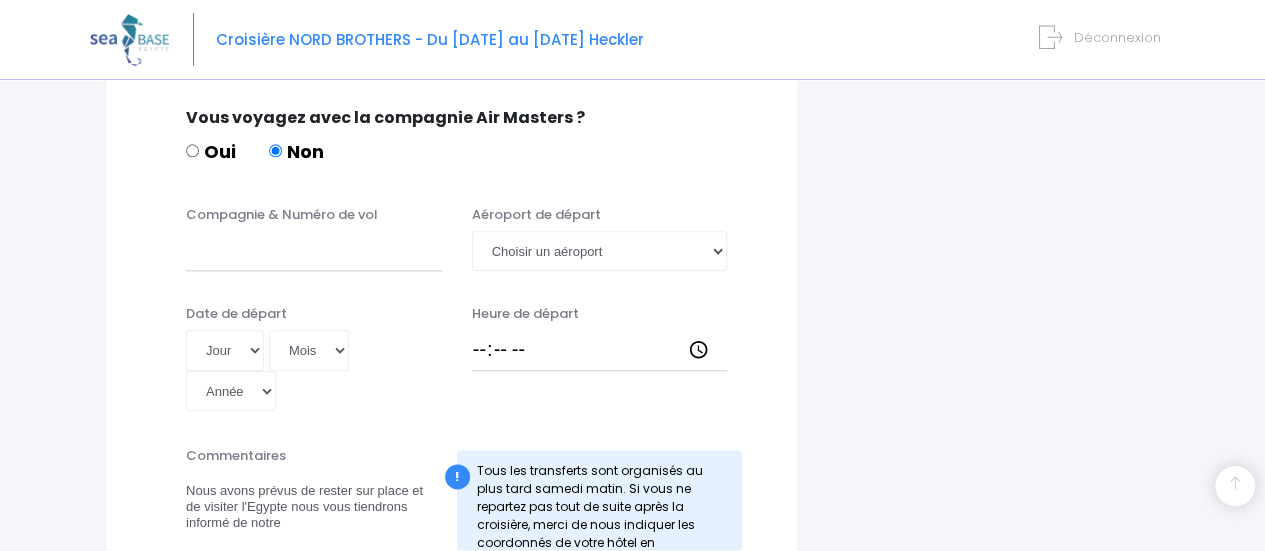 scroll, scrollTop: 1010, scrollLeft: 0, axis: vertical 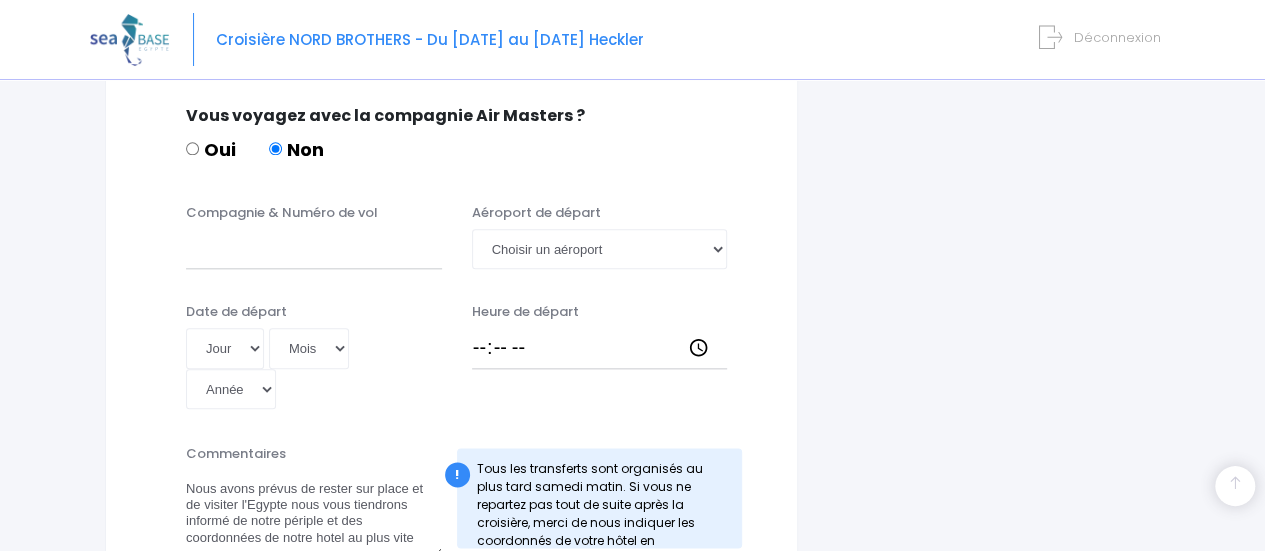 click on "Nous avons prévus de rester sur place et de visiter l'Egypte nous vous tiendrons informé de notre périple et des coordonnées de notre hotel au plus vite" at bounding box center (314, 514) 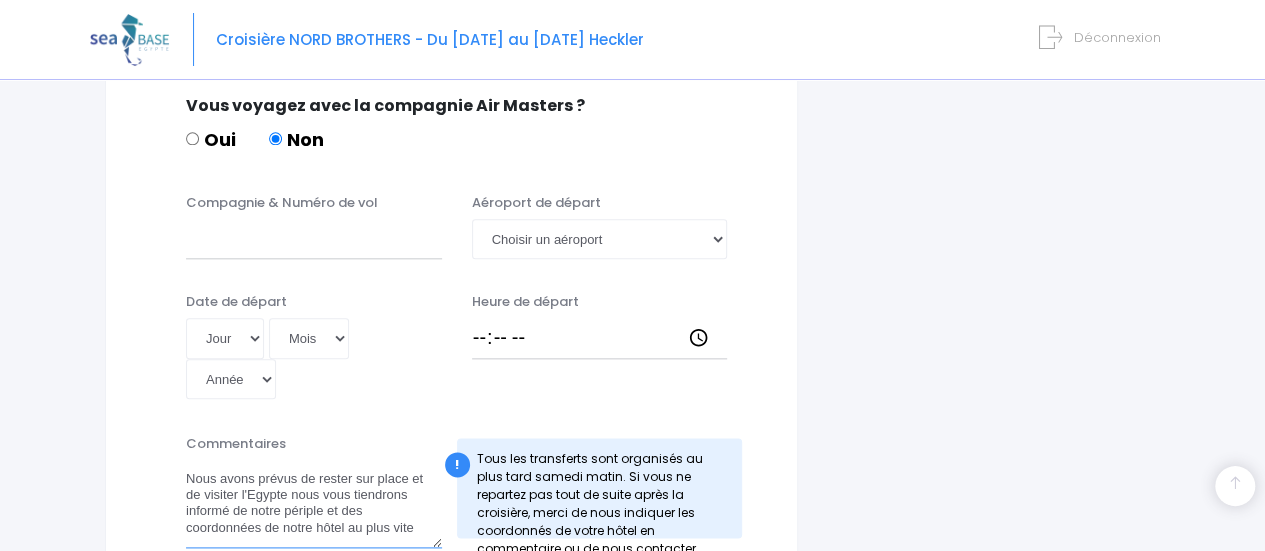 scroll, scrollTop: 1151, scrollLeft: 0, axis: vertical 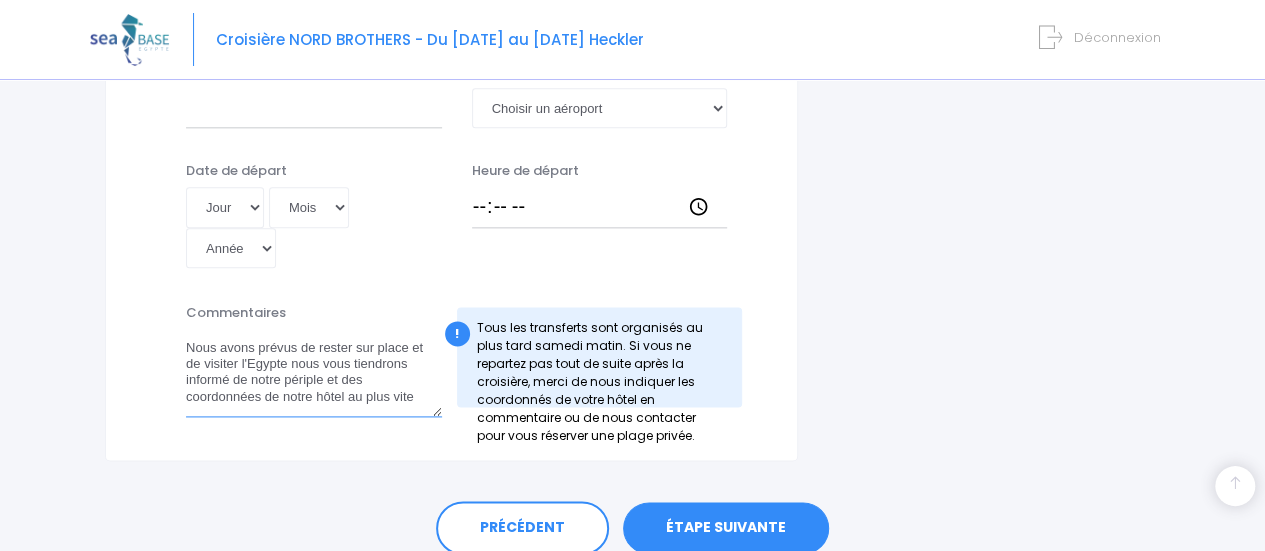 click on "Nous avons prévus de rester sur place et de visiter l'Egypte nous vous tiendrons informé de notre périple et des coordonnées de notre hôtel au plus vite" at bounding box center (314, 373) 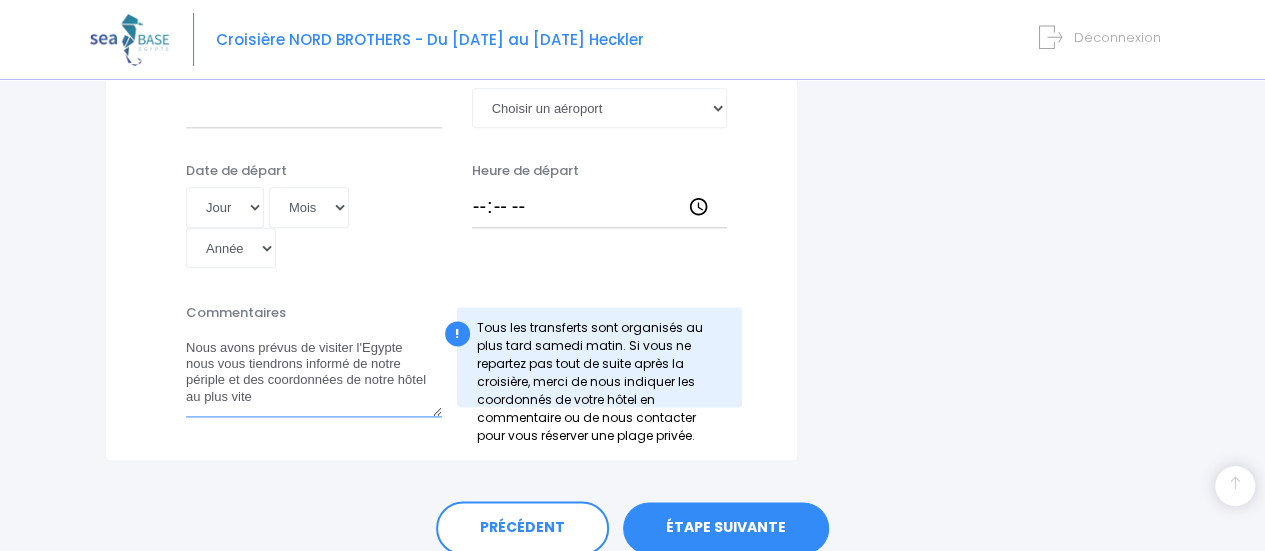 click on "Nous avons prévus de visiter l'Egypte nous vous tiendrons informé de notre périple et des coordonnées de notre hôtel au plus vite" at bounding box center [314, 373] 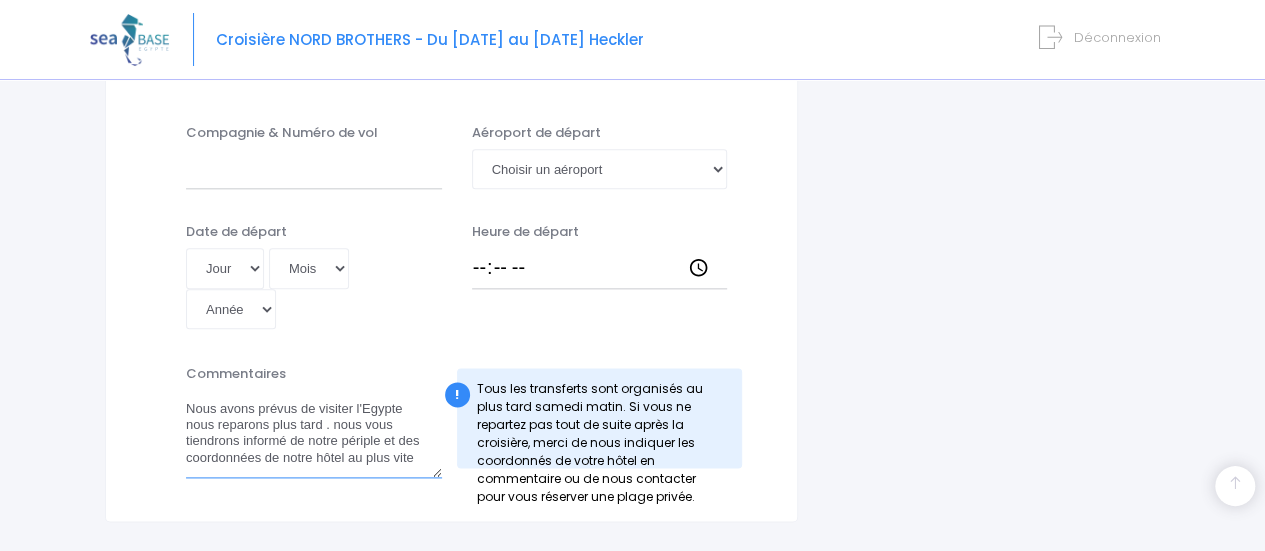 scroll, scrollTop: 1151, scrollLeft: 0, axis: vertical 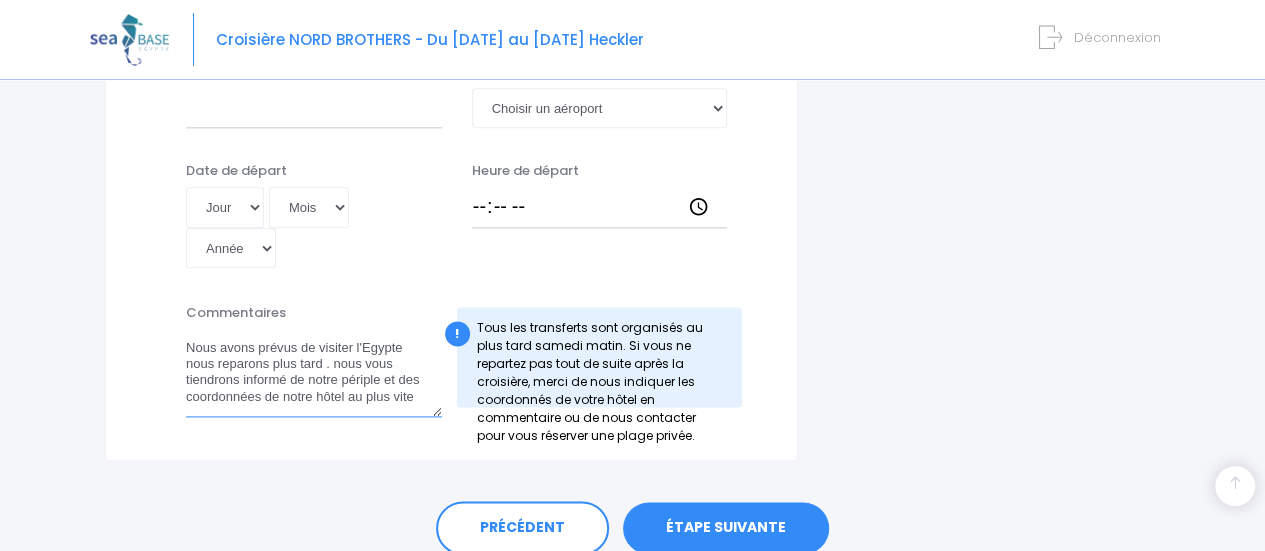 type on "Nous avons prévus de visiter l'Egypte  nous reparons plus tard . nous vous tiendrons informé de notre périple et des coordonnées de notre hôtel au plus vite" 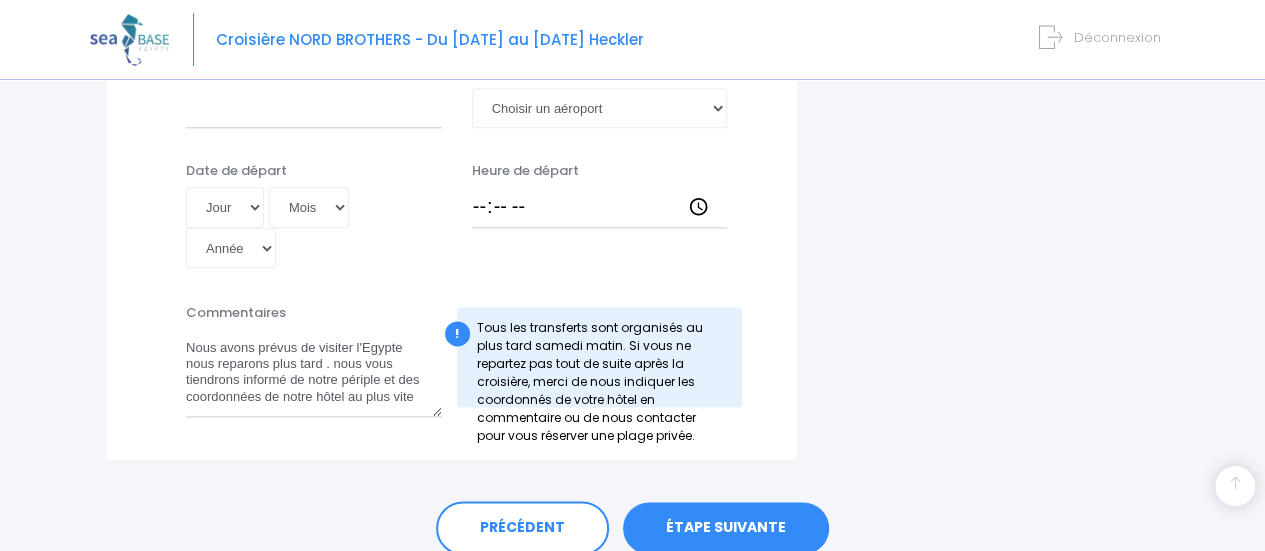 click on "ÉTAPE SUIVANTE" at bounding box center [726, 528] 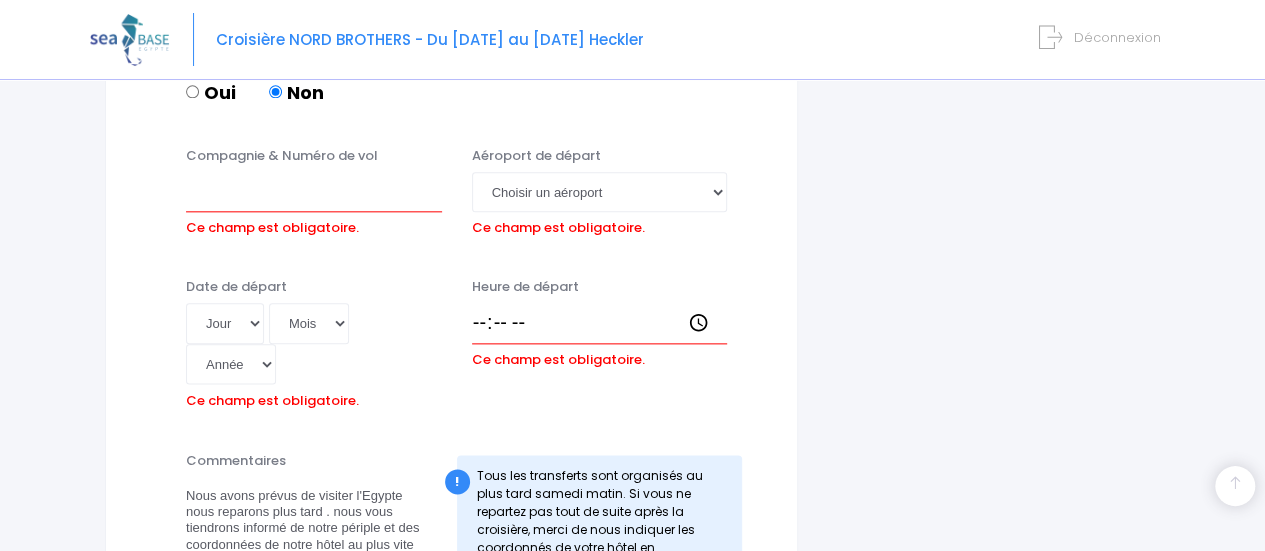 scroll, scrollTop: 998, scrollLeft: 0, axis: vertical 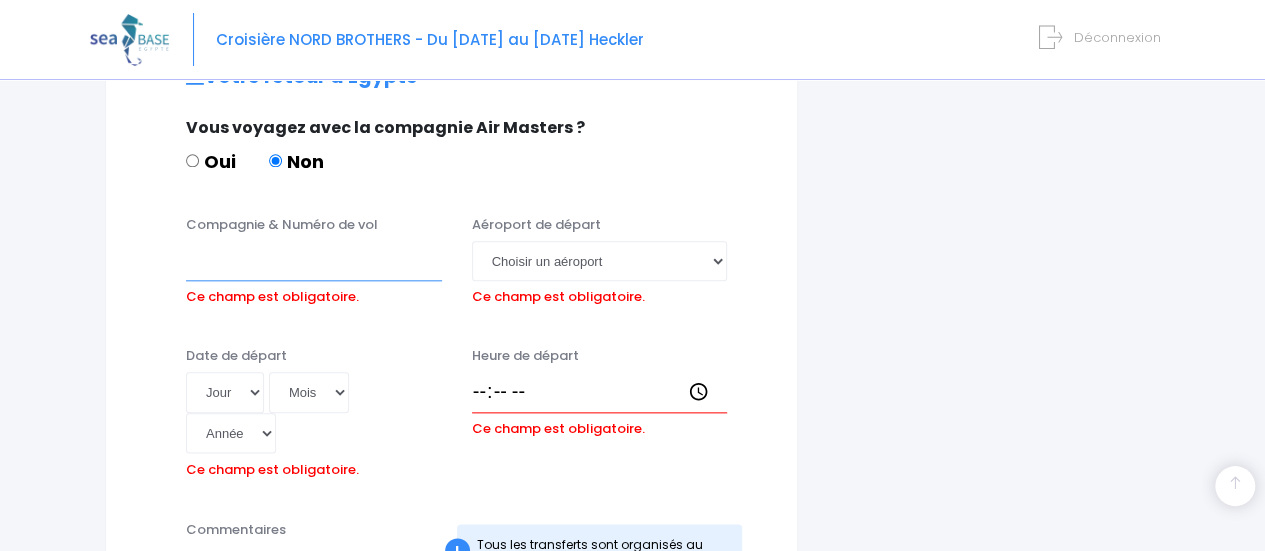 click on "Compagnie & Numéro de vol" at bounding box center [314, 261] 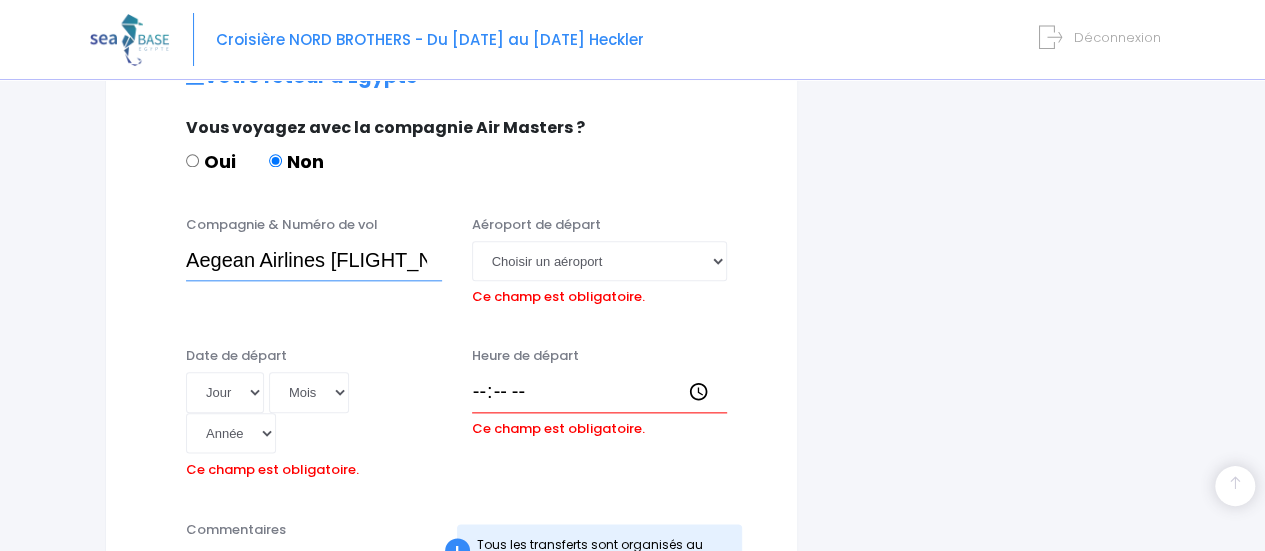 type on "Aegean Airlines [FLIGHT_NUMBER]" 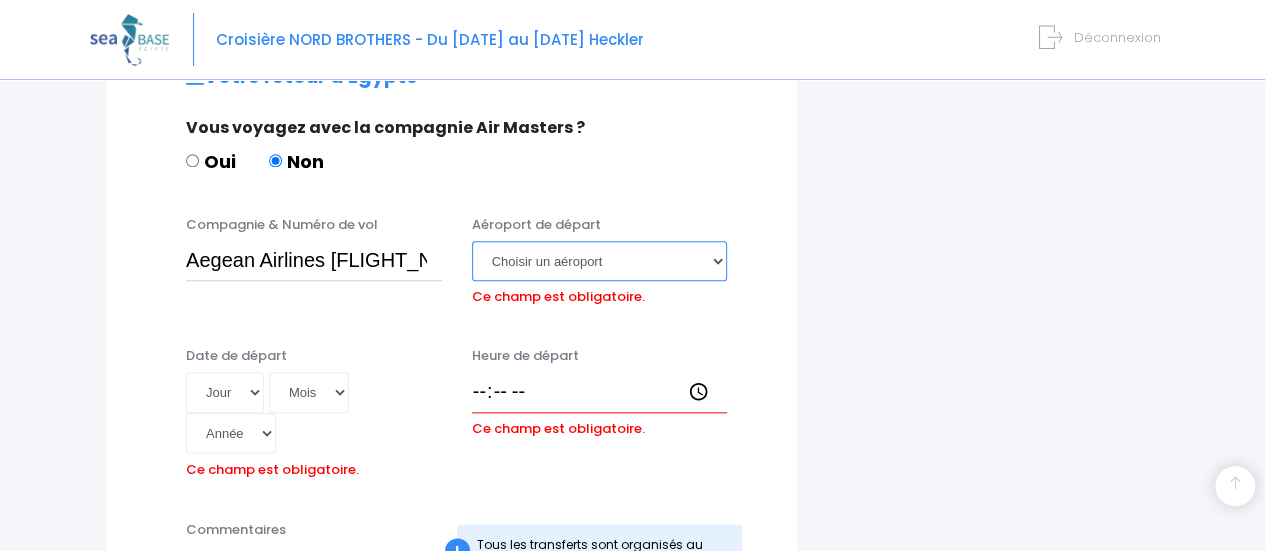 click on "Choisir un aéroport
Hurghada
Marsa Alam" at bounding box center [600, 261] 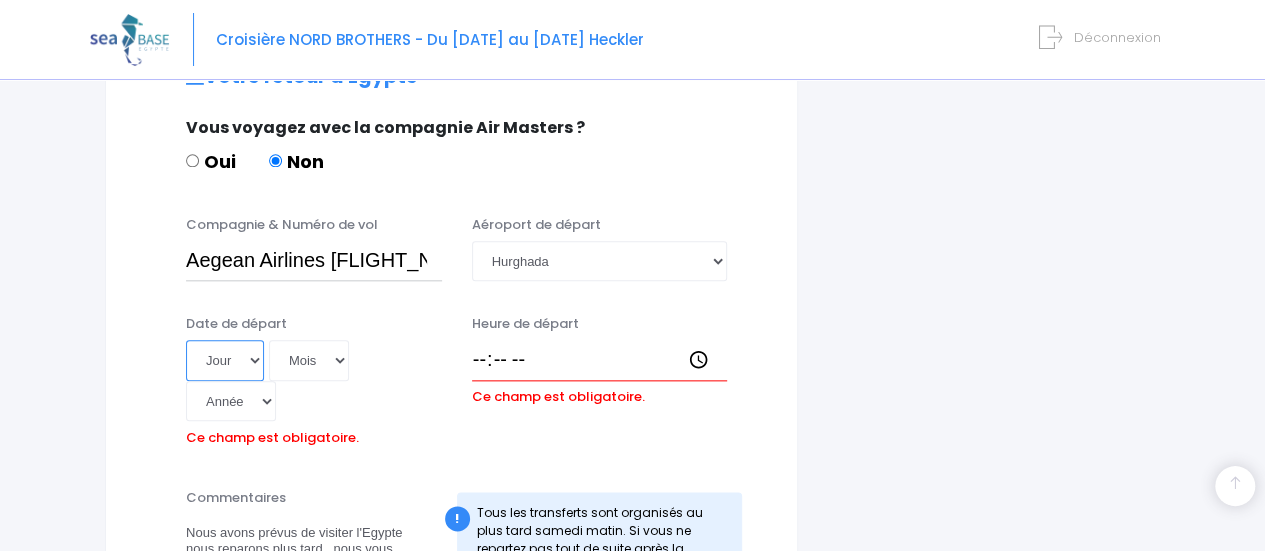 click on "Jour 01 02 03 04 05 06 07 08 09 10 11 12 13 14 15 16 17 18 19 20 21 22 23 24 25 26 27 28 29 30 31" at bounding box center (225, 360) 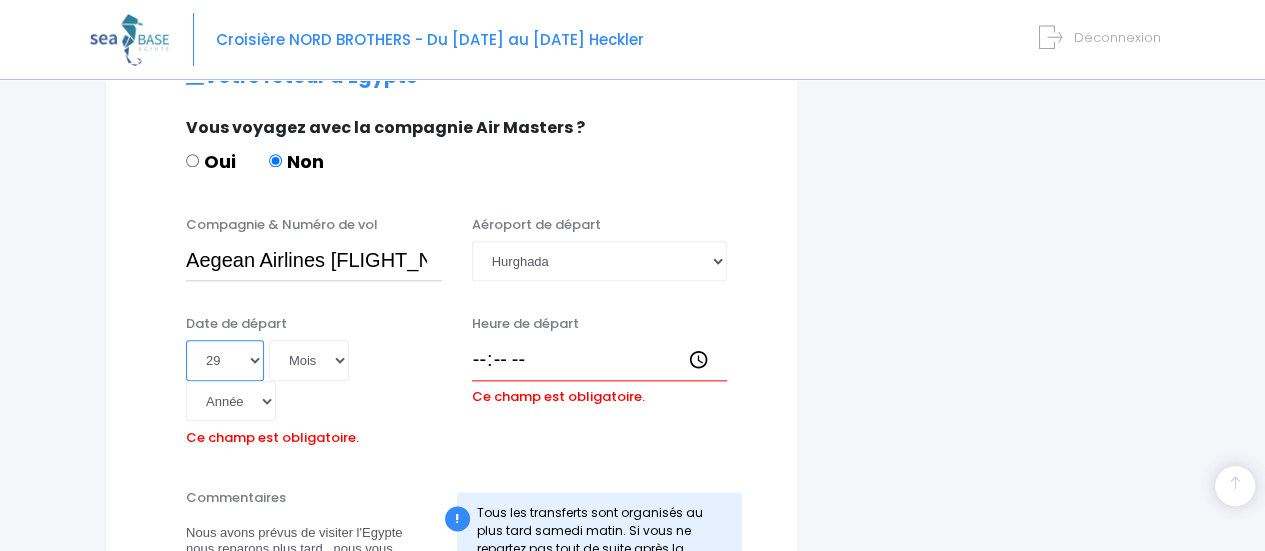 click on "Jour 01 02 03 04 05 06 07 08 09 10 11 12 13 14 15 16 17 18 19 20 21 22 23 24 25 26 27 28 29 30 31" at bounding box center (225, 360) 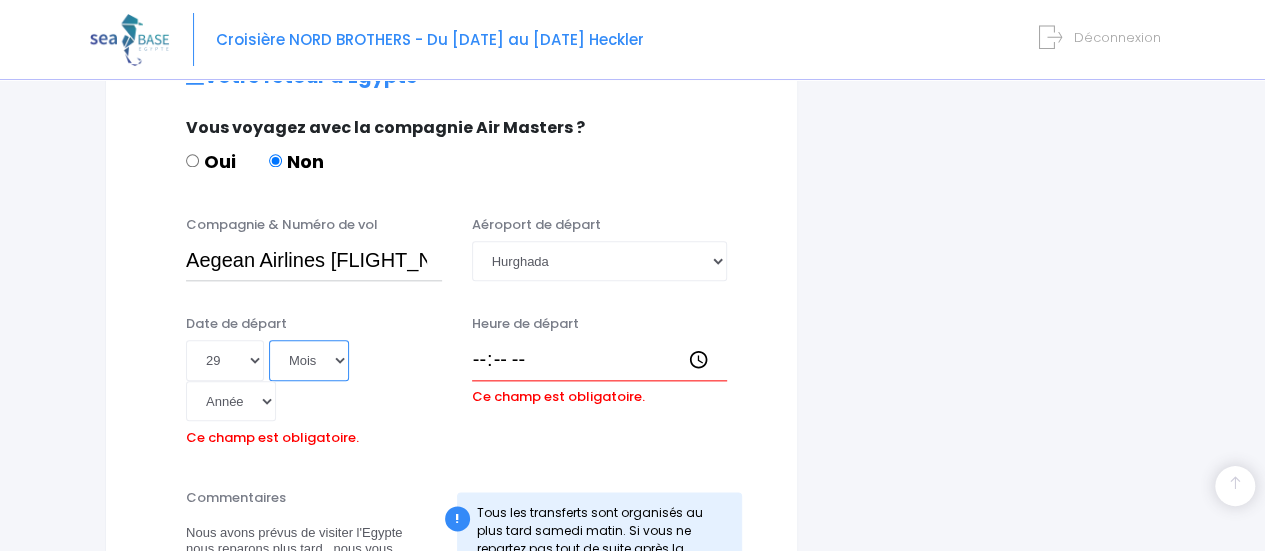 click on "Mois 01 02 03 04 05 06 07 08 09 10 11 12" at bounding box center (309, 360) 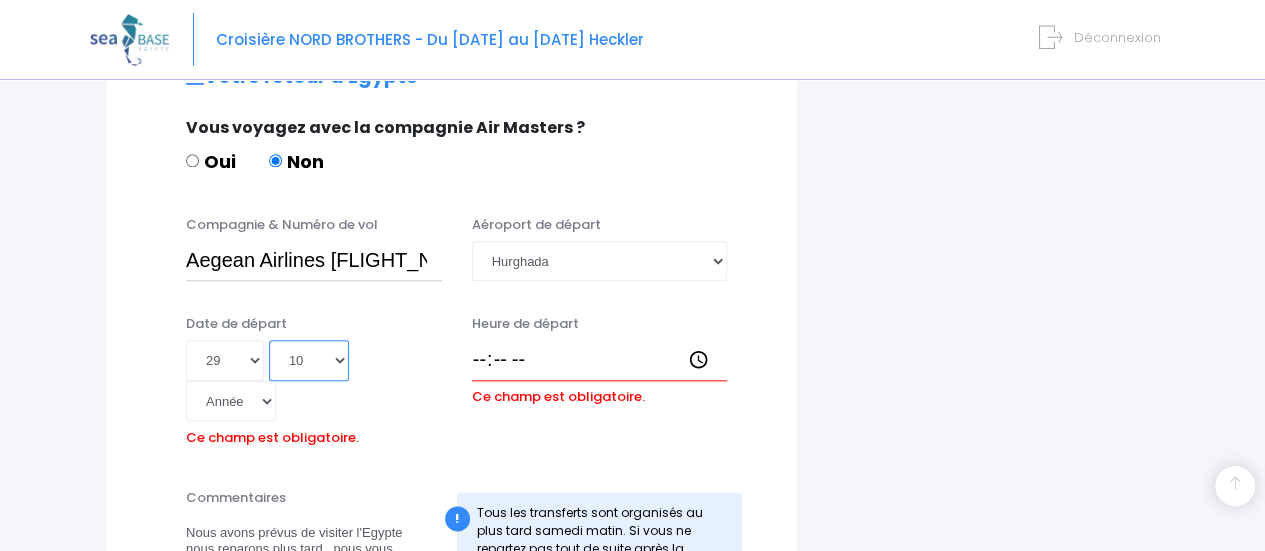 click on "Mois 01 02 03 04 05 06 07 08 09 10 11 12" at bounding box center (309, 360) 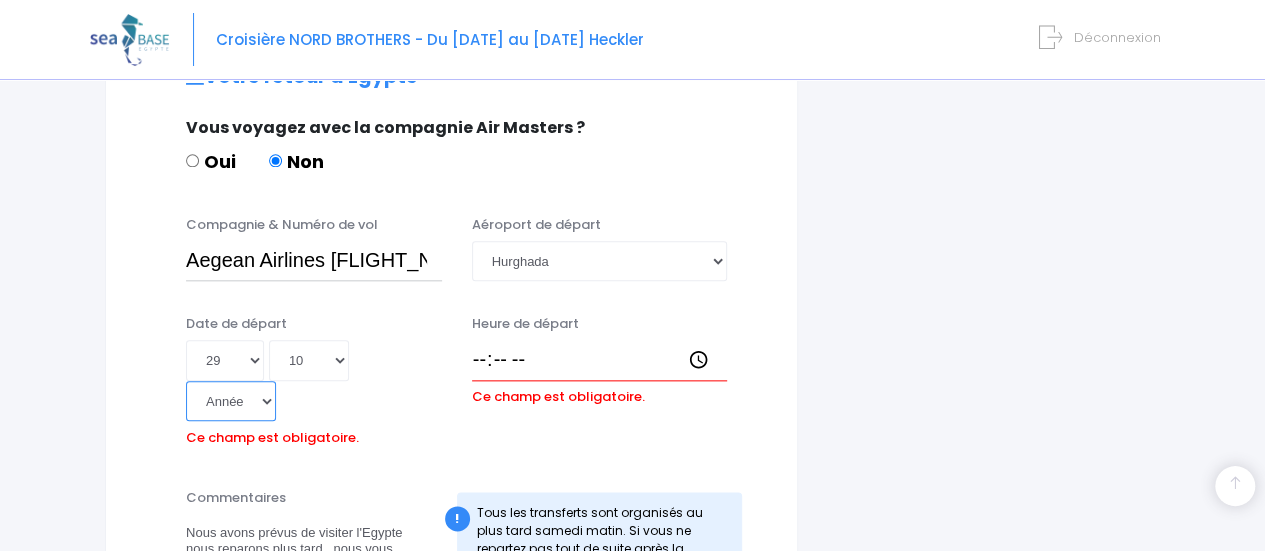click on "Année 2045 2044 2043 2042 2041 2040 2039 2038 2037 2036 2035 2034 2033 2032 2031 2030 2029 2028 2027 2026 2025 2024 2023 2022 2021 2020 2019 2018 2017 2016 2015 2014 2013 2012 2011 2010 2009 2008 2007 2006 2005 2004 2003 2002 2001 2000 1999 1998 1997 1996 1995 1994 1993 1992 1991 1990 1989 1988 1987 1986 1985 1984 1983 1982 1981 1980 1979 1978 1977 1976 1975 1974 1973 1972 1971 1970 1969 1968 1967 1966 1965 1964 1963 1962 1961 1960 1959 1958 1957 1956 1955 1954 1953 1952 1951 1950 1949 1948 1947 1946 1945 1944 1943 1942 1941 1940 1939 1938 1937 1936 1935 1934 1933 1932 1931 1930 1929 1928 1927 1926 1925 1924 1923 1922 1921 1920 1919 1918 1917 1916 1915 1914 1913 1912 1911 1910 1909 1908 1907 1906 1905 1904 1903 1902 1901 1900" at bounding box center (231, 401) 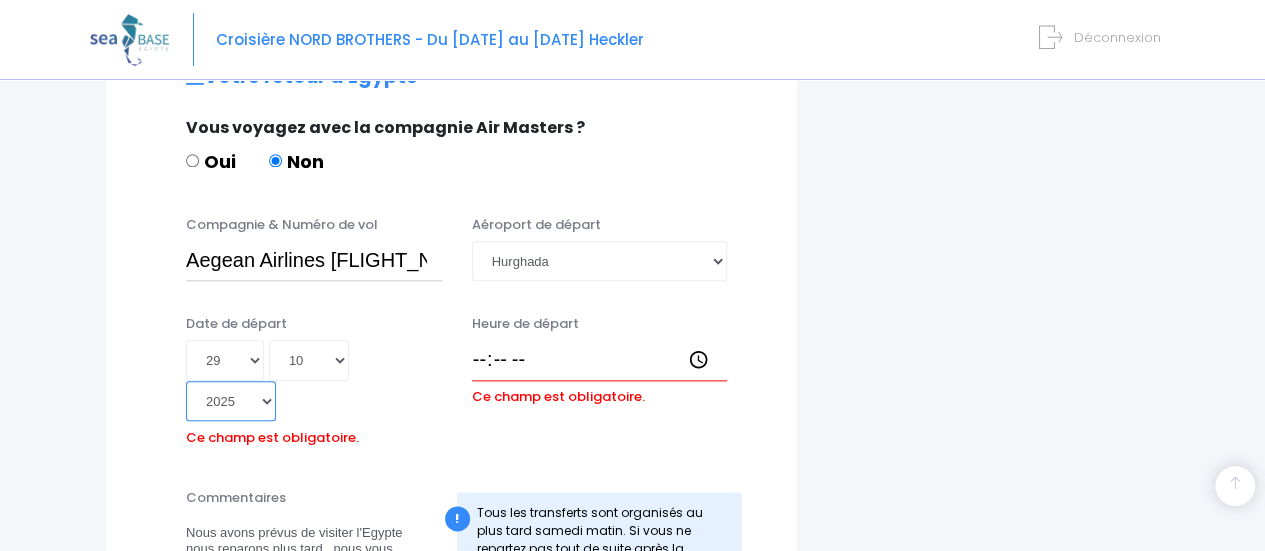 click on "Année 2045 2044 2043 2042 2041 2040 2039 2038 2037 2036 2035 2034 2033 2032 2031 2030 2029 2028 2027 2026 2025 2024 2023 2022 2021 2020 2019 2018 2017 2016 2015 2014 2013 2012 2011 2010 2009 2008 2007 2006 2005 2004 2003 2002 2001 2000 1999 1998 1997 1996 1995 1994 1993 1992 1991 1990 1989 1988 1987 1986 1985 1984 1983 1982 1981 1980 1979 1978 1977 1976 1975 1974 1973 1972 1971 1970 1969 1968 1967 1966 1965 1964 1963 1962 1961 1960 1959 1958 1957 1956 1955 1954 1953 1952 1951 1950 1949 1948 1947 1946 1945 1944 1943 1942 1941 1940 1939 1938 1937 1936 1935 1934 1933 1932 1931 1930 1929 1928 1927 1926 1925 1924 1923 1922 1921 1920 1919 1918 1917 1916 1915 1914 1913 1912 1911 1910 1909 1908 1907 1906 1905 1904 1903 1902 1901 1900" at bounding box center (231, 401) 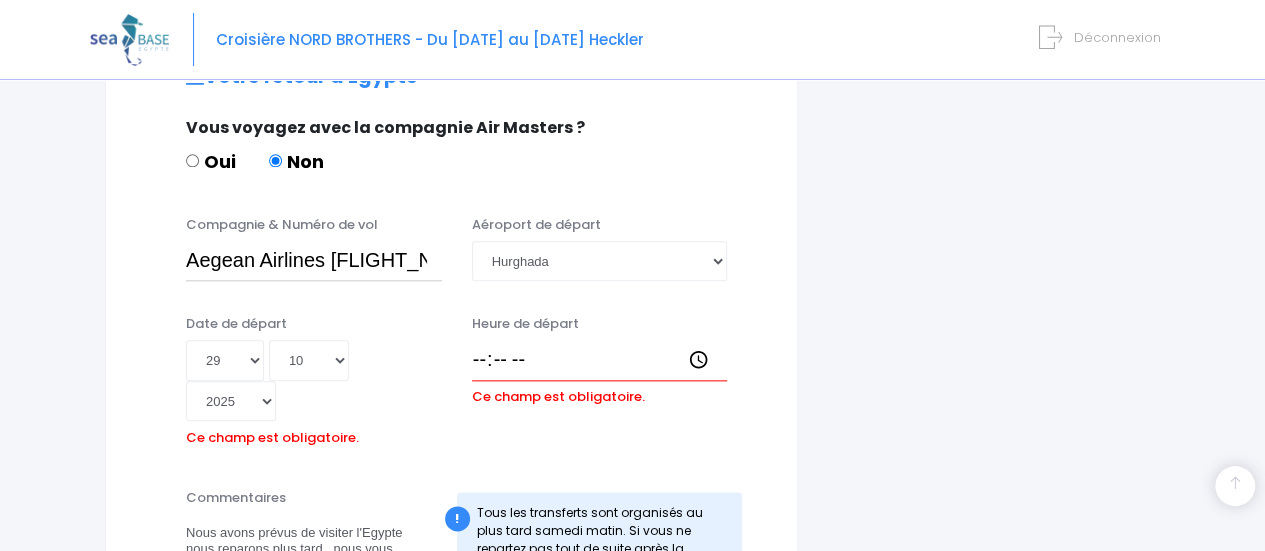 click on "Nous avons prévus de visiter l'Egypte  nous reparons plus tard . nous vous tiendrons informé de notre périple et des coordonnées de notre hôtel au plus vite" at bounding box center [314, 558] 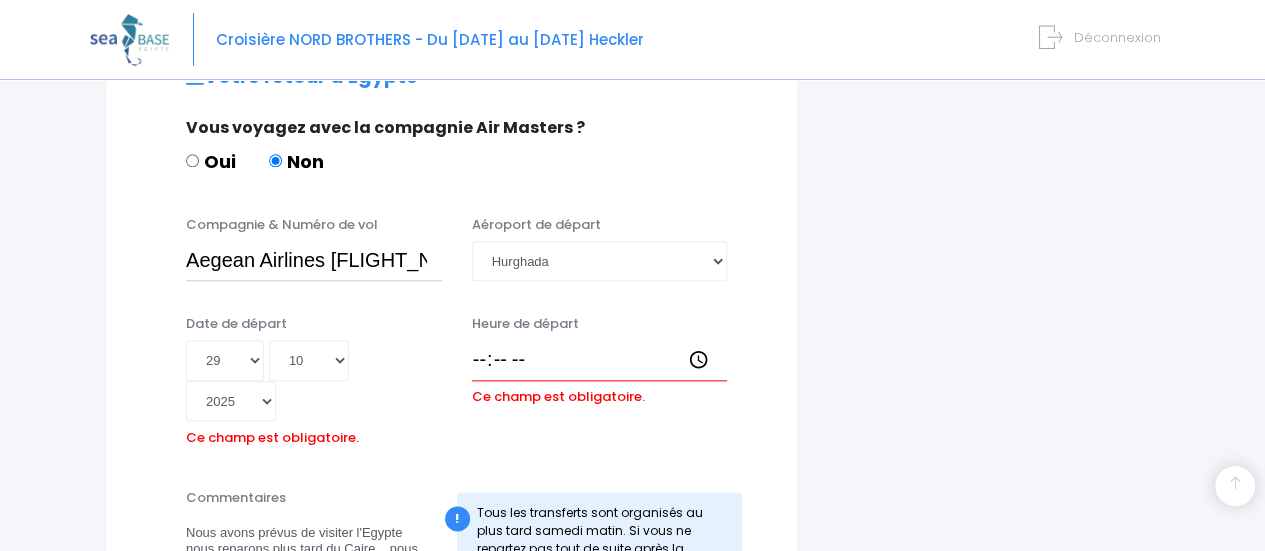 click on "Nous avons prévus de visiter l'Egypte  nous reparons plus tard du Caire  . nous vous tiendrons informé de notre périple et des coordonnées de notre hôtel au plus vite" at bounding box center [314, 558] 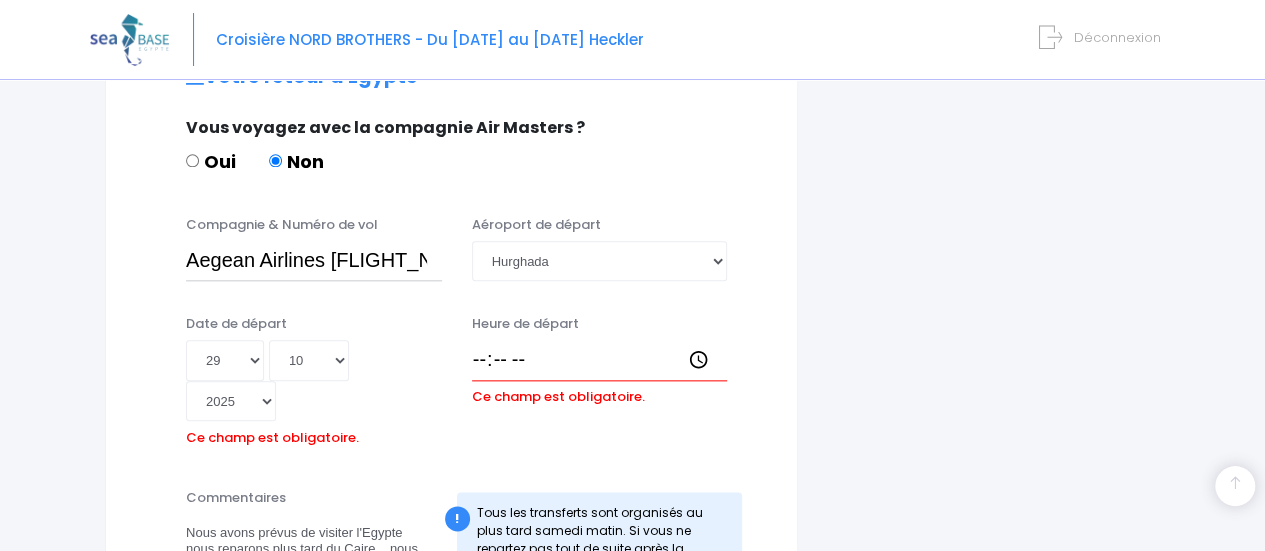 click on "Date de départ
Jour 01 02 03 04 05 06 07 08 09 10 11 12 13 14 15 16 17 18 19 20 21 22 23 24 25 26 27 28 29 30 31 Mois 01 02 03 04 05 06 07 08 09 10 11 12 Année 2045 2044 2043 2042 2041 2040 2039 2038 2037 2036 2035 2034 2033 2032 2031 2030 2029 2028 2027 2026 2025 2024 2023 2022 2021 2020 2019 2018 2017 2016 2015 2014 2013 2012 2011 2010 2009 2008 2007 2006 2005 2004 2003 2002 2001 2000 1999 1998 1997 1996 1995 1994 1993 1992 1991 1990 1989 1988 1987 1986 1985 1984 1983 1982 1981 1980 1979 1978 1977 1976 1975 1974 1973 1972 1971 1970 1969 1968 1967 1966 1965 1964 1963 1962 1961 1960 1959 1958 1957 1956 1955 1954 1953 1952 1951 1950 1949 1948 1947 1946 1945 1944 1943 1942 1941 1940 1939 1938 1937 1936 1935 1934 1933 1932 1931 1930 1929 1928 1927 1926 1925 1924 1923 1922 1921 1920 1919 1918 1917 1916 1915 1914 1913 1912 1911 1910 1909 1908 1907 1906 1905 1904 1903 1902 1901 1900 [DATE]" at bounding box center [451, 390] 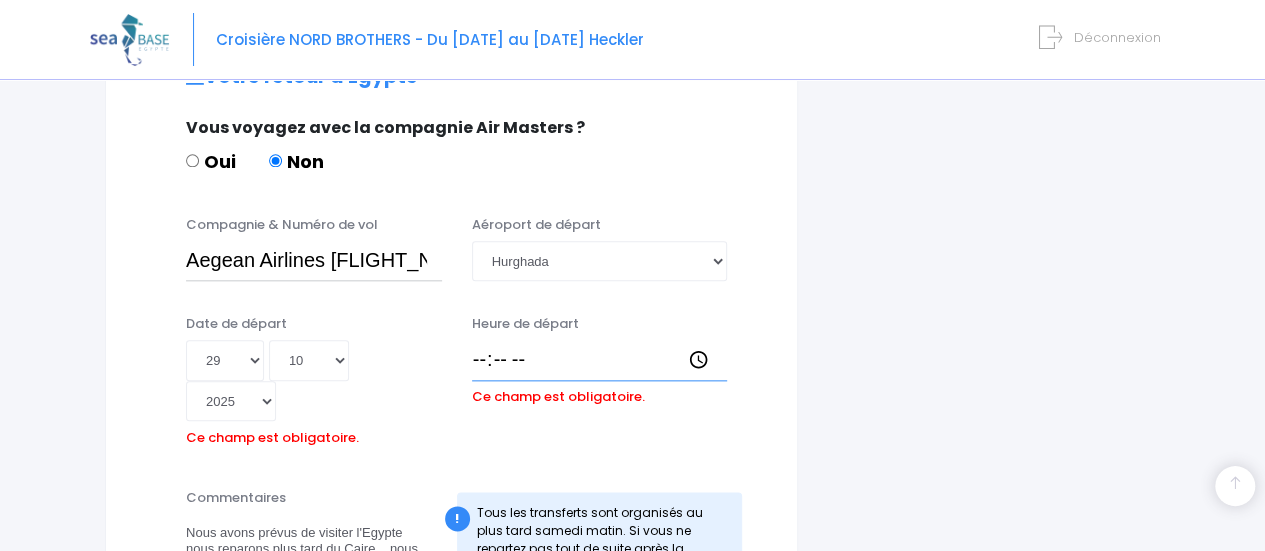 click on "Heure de départ" at bounding box center (600, 360) 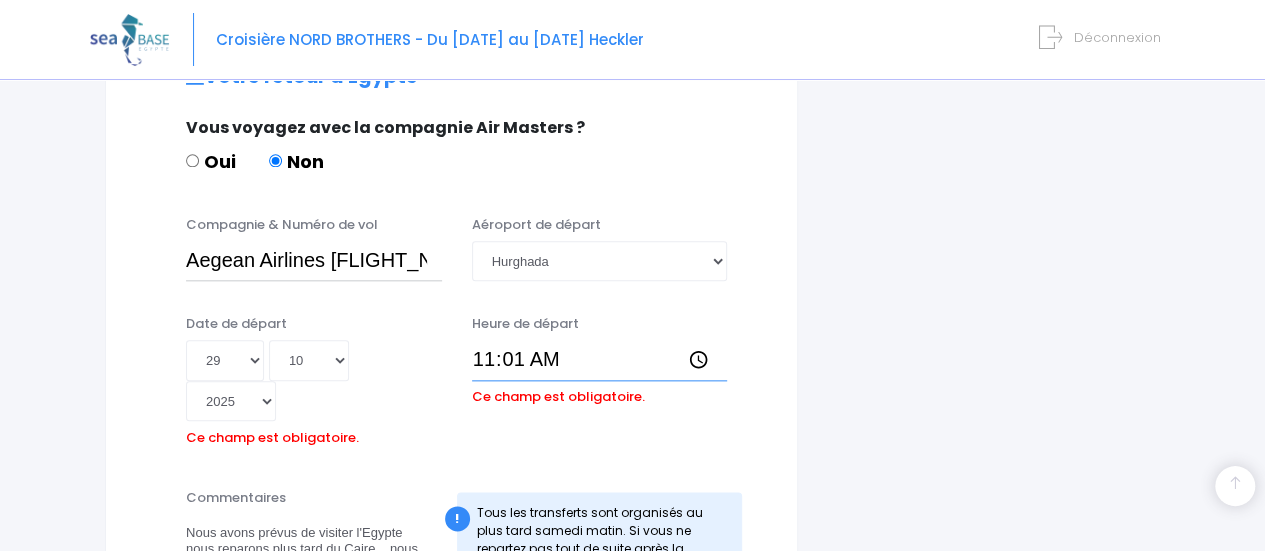 type on "11:10" 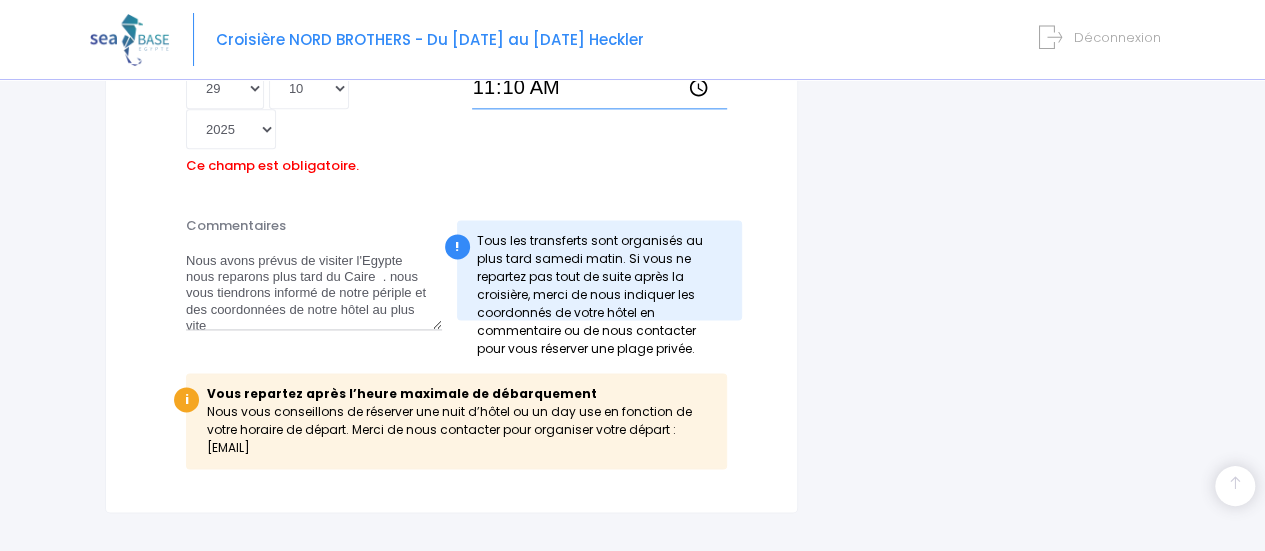 scroll, scrollTop: 1272, scrollLeft: 0, axis: vertical 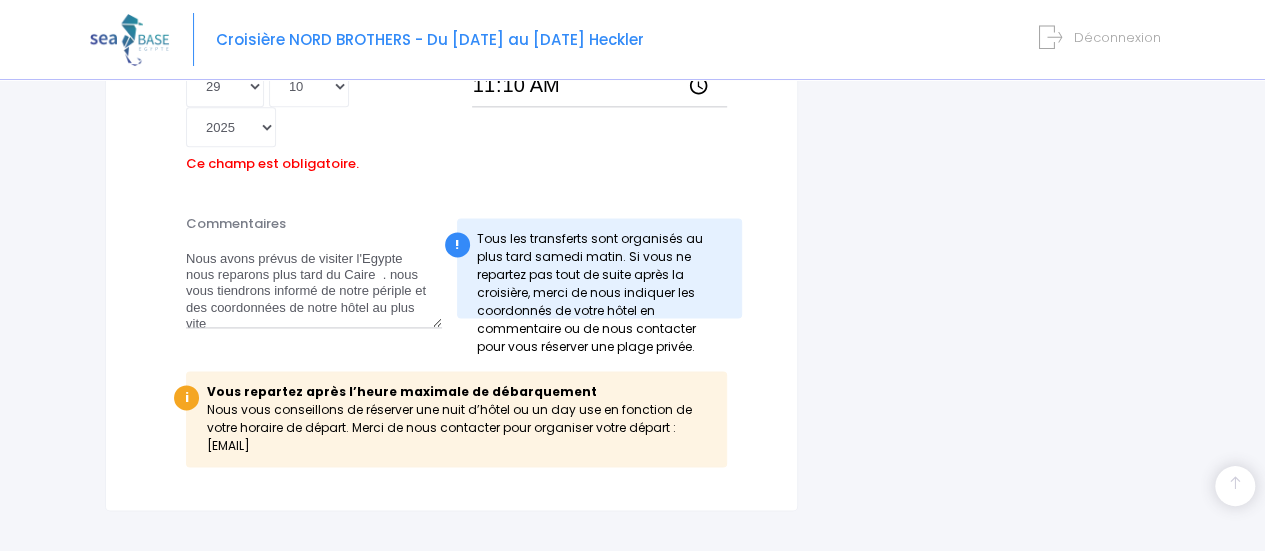 click on "ÉTAPE SUIVANTE" at bounding box center [726, 578] 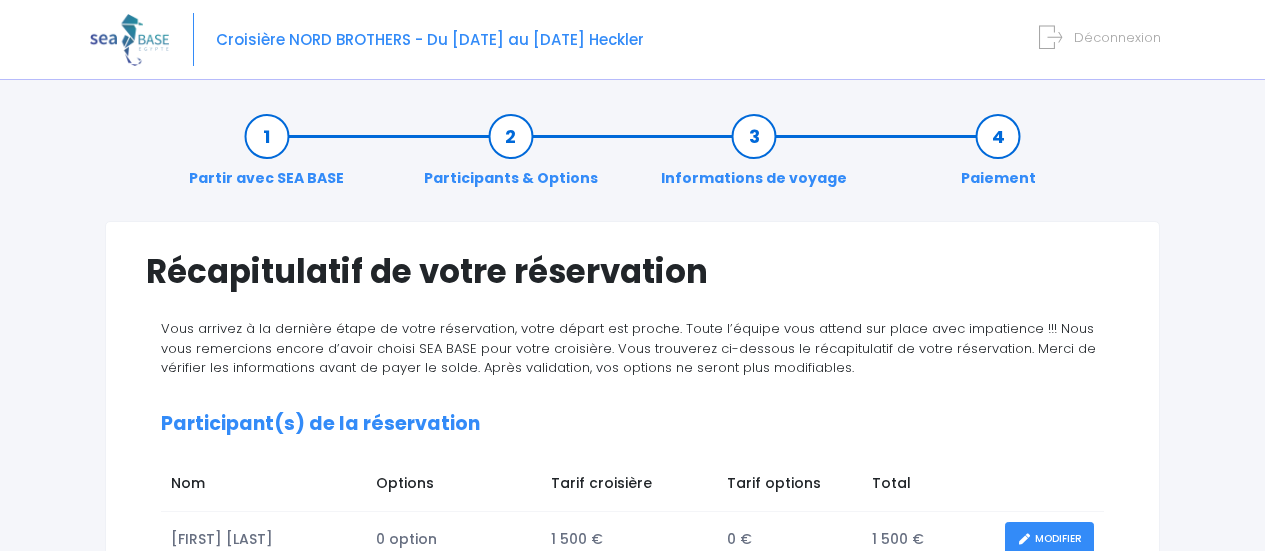 scroll, scrollTop: 0, scrollLeft: 0, axis: both 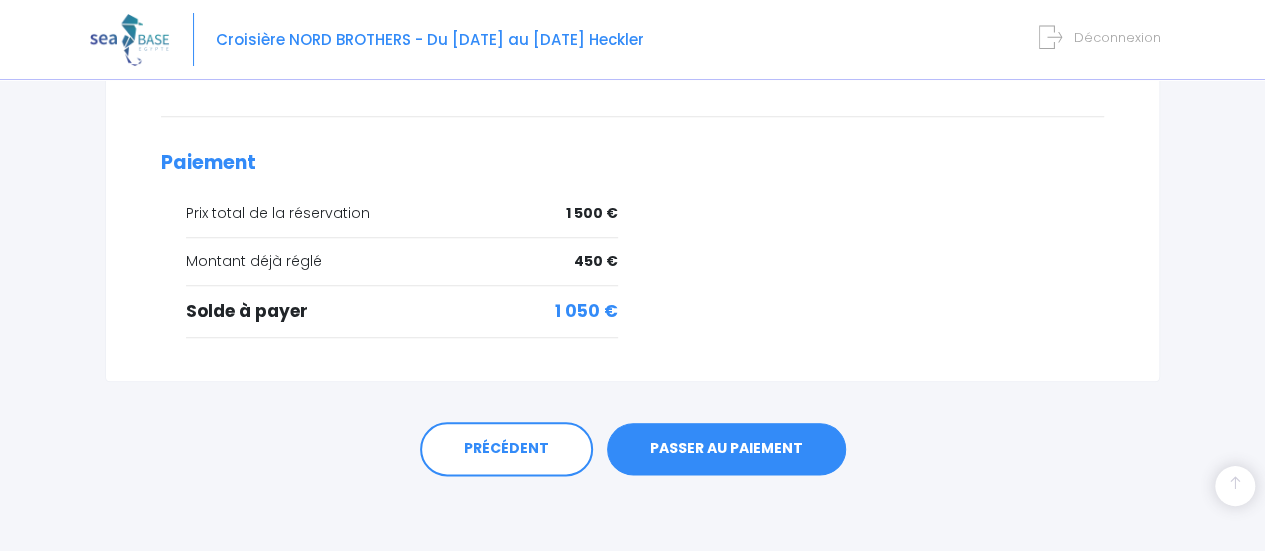 click on "PASSER AU PAIEMENT" at bounding box center [726, 449] 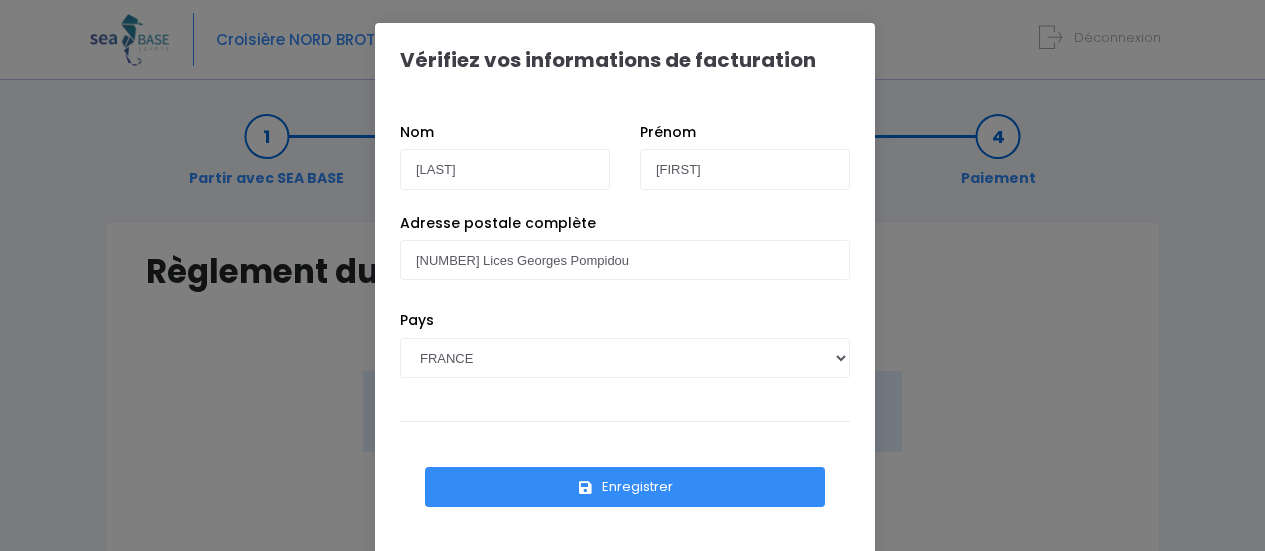scroll, scrollTop: 0, scrollLeft: 0, axis: both 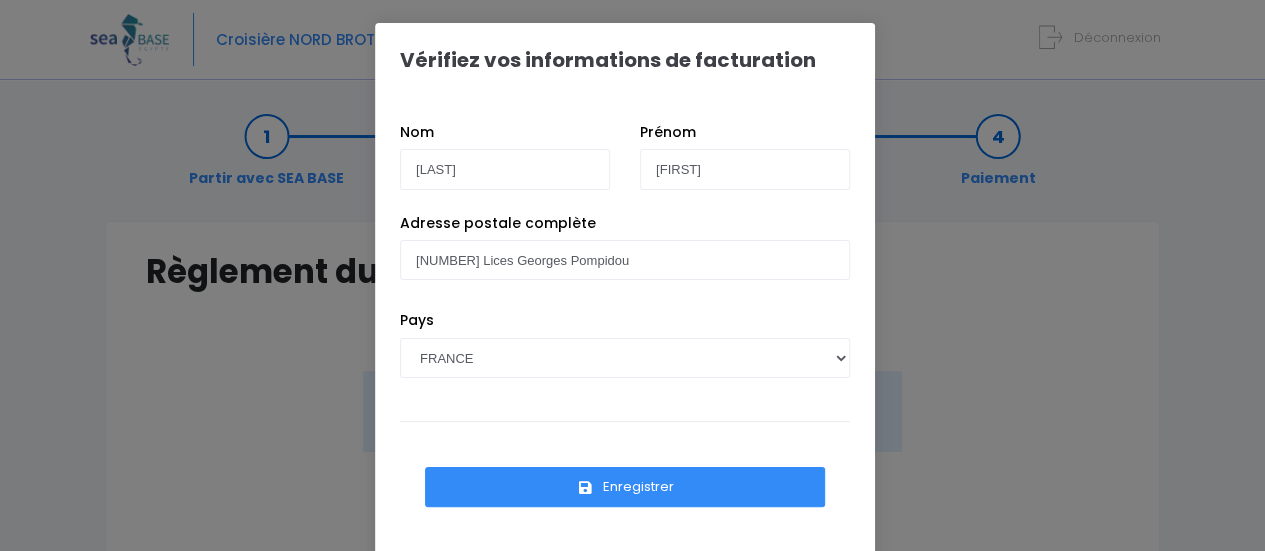 click on "Enregistrer" at bounding box center (625, 487) 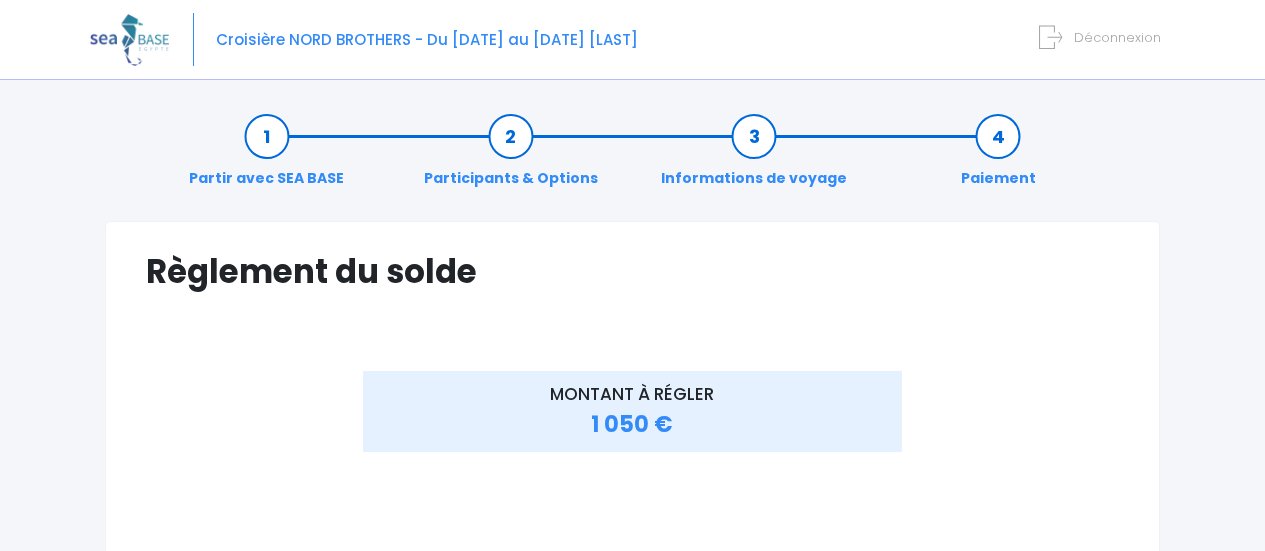 scroll, scrollTop: 0, scrollLeft: 0, axis: both 